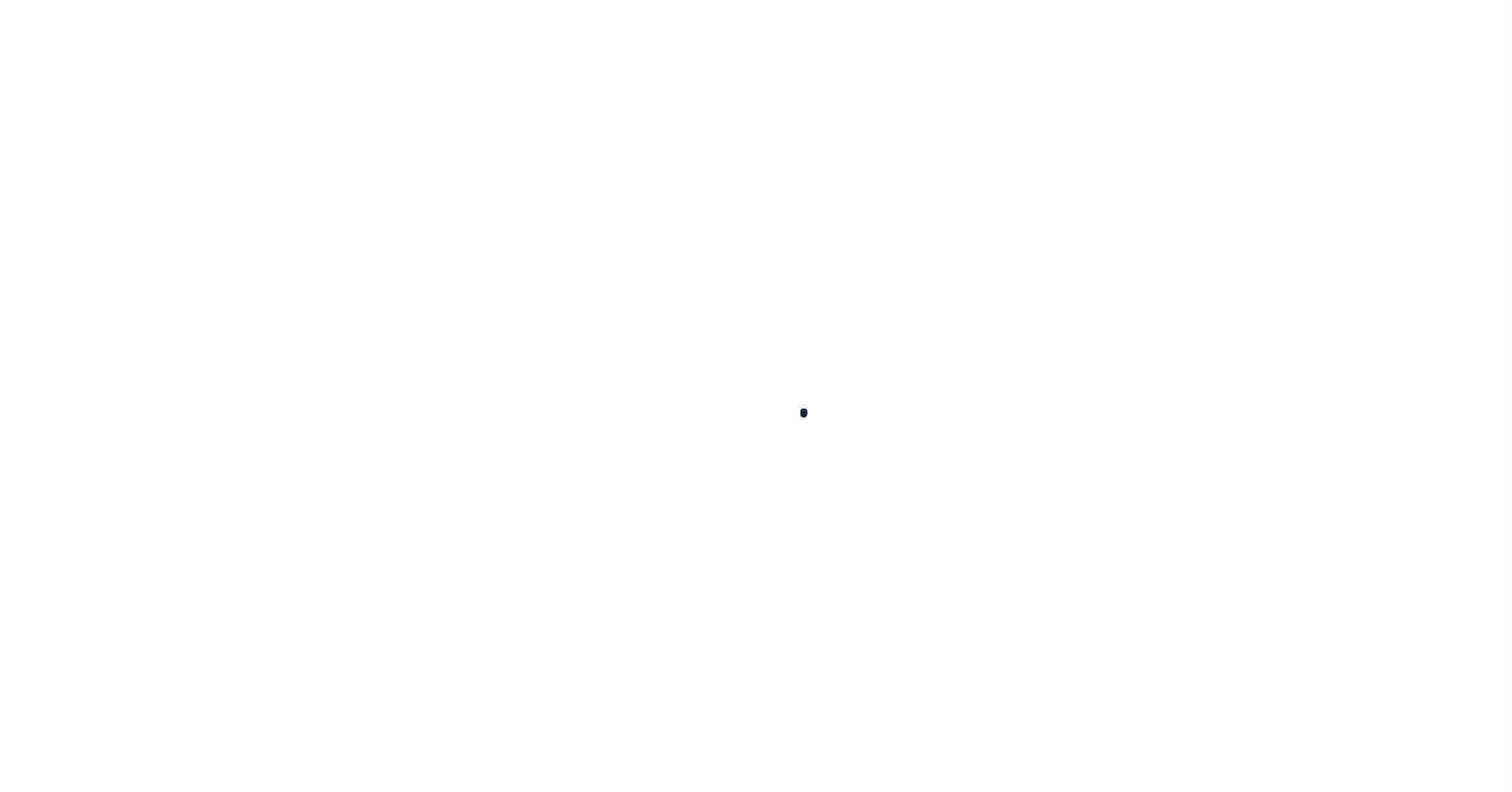 scroll, scrollTop: 0, scrollLeft: 0, axis: both 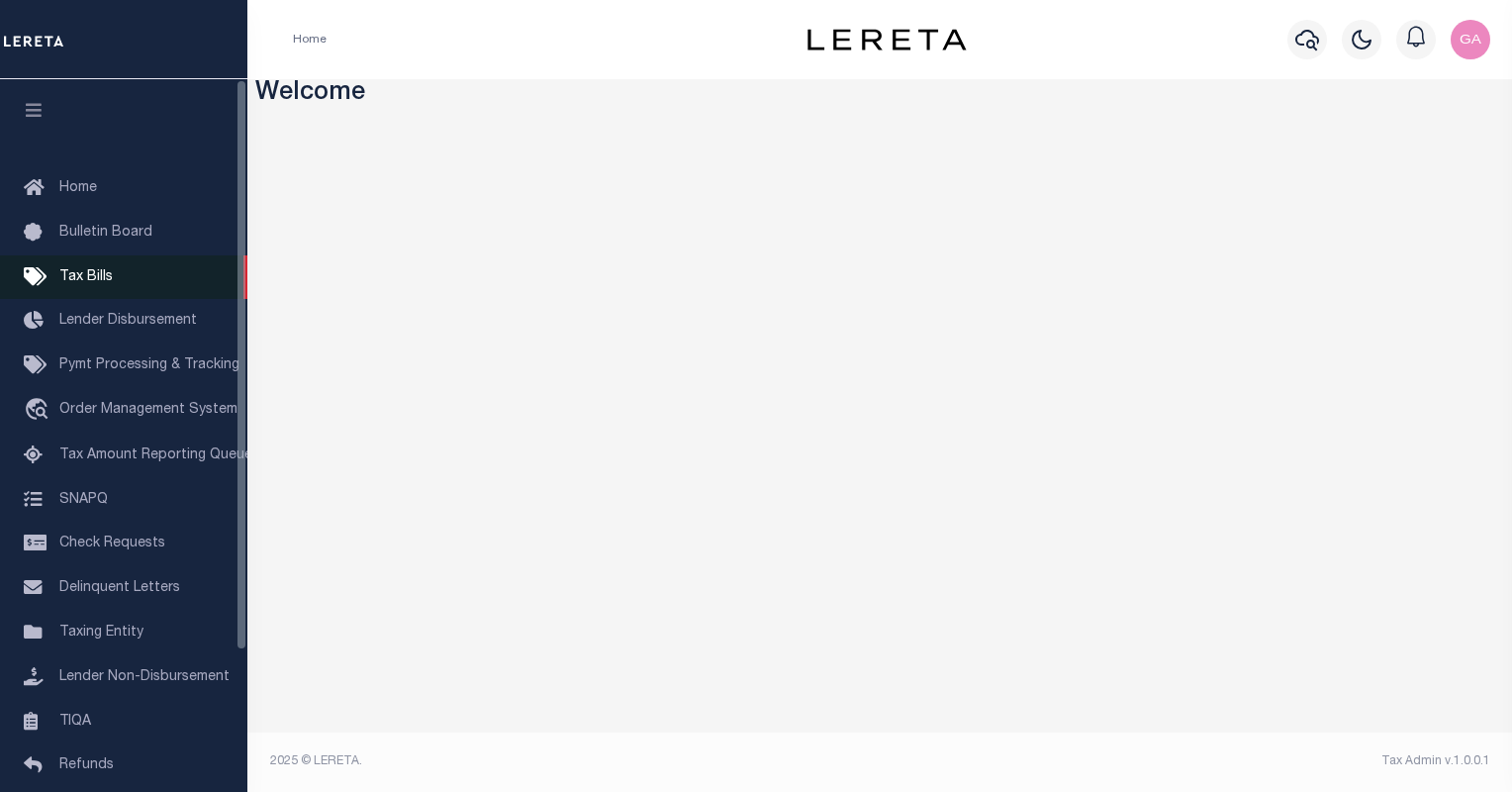 click on "Tax Bills" at bounding box center [86, 277] 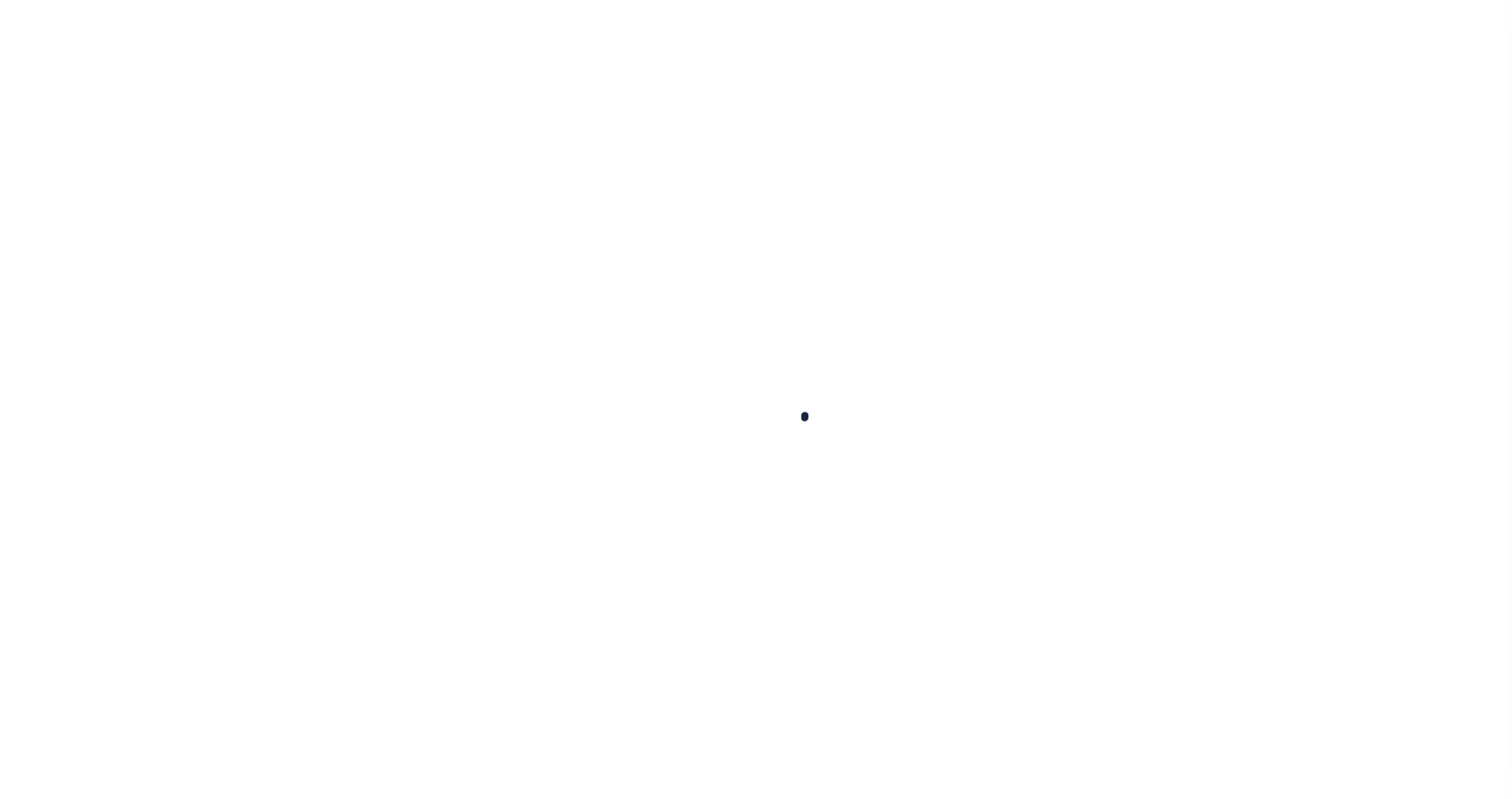 scroll, scrollTop: 0, scrollLeft: 0, axis: both 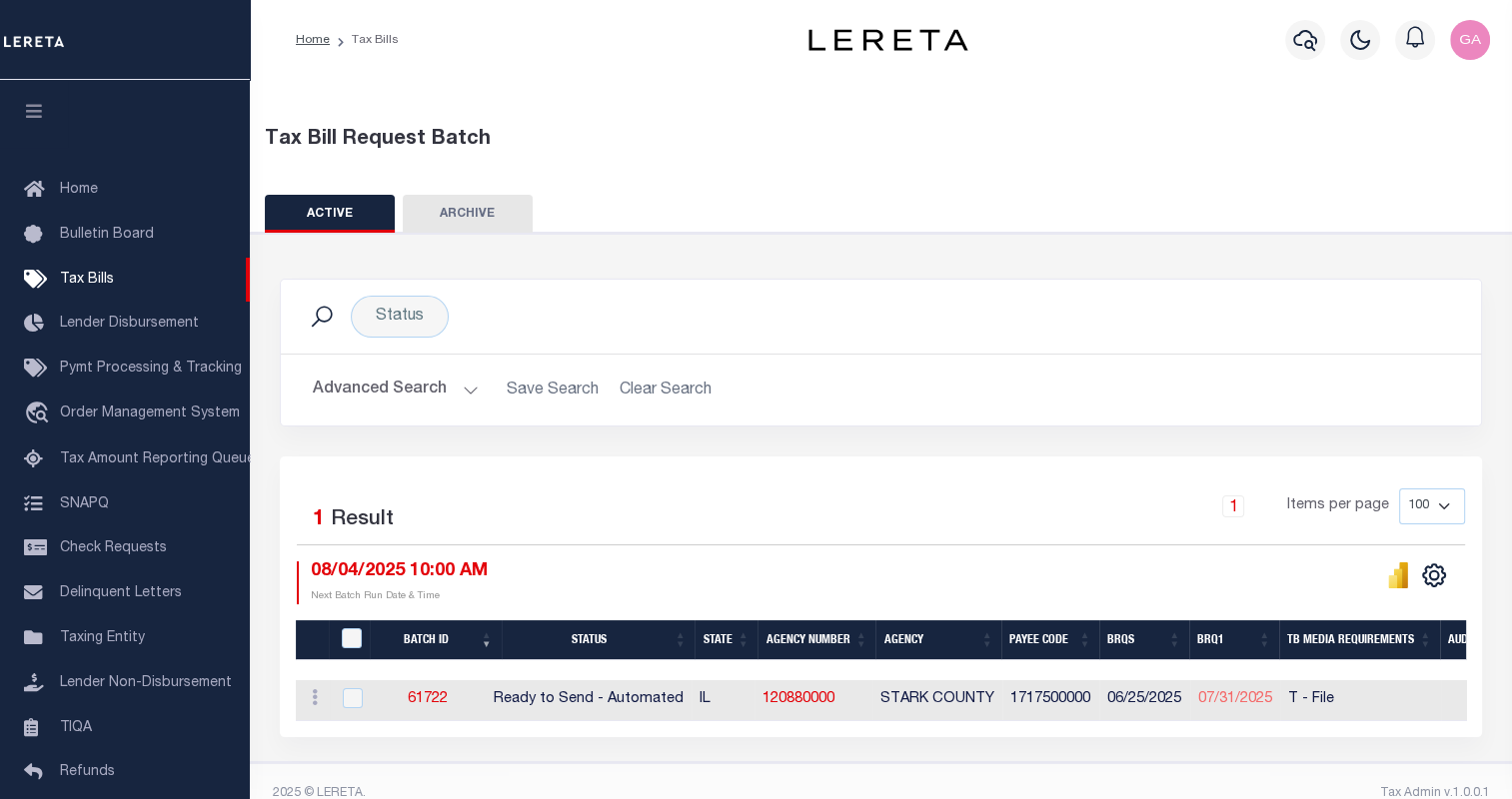 click on "Advanced Search" at bounding box center [396, 390] 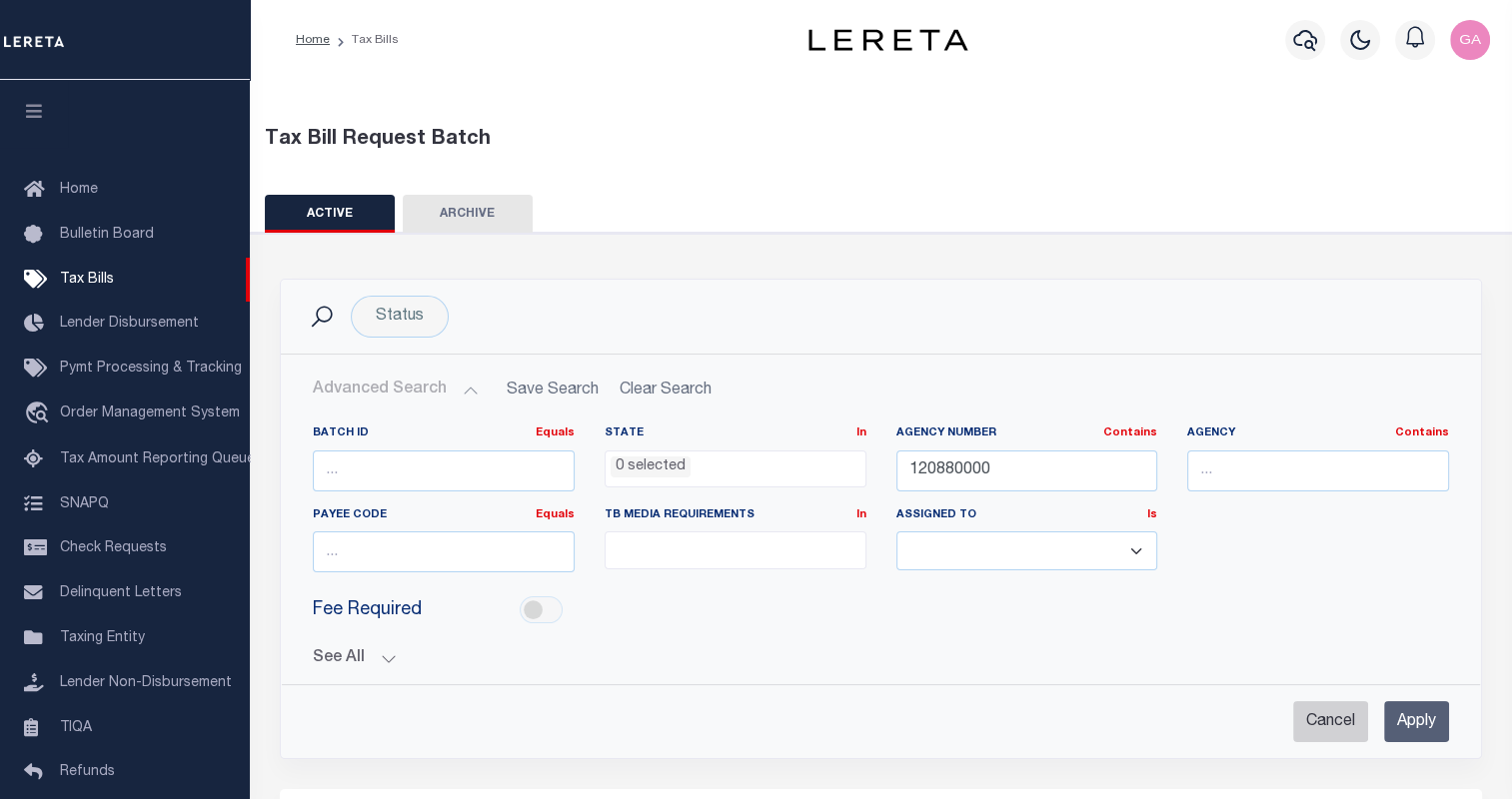 click on "Cancel" at bounding box center [1330, 721] 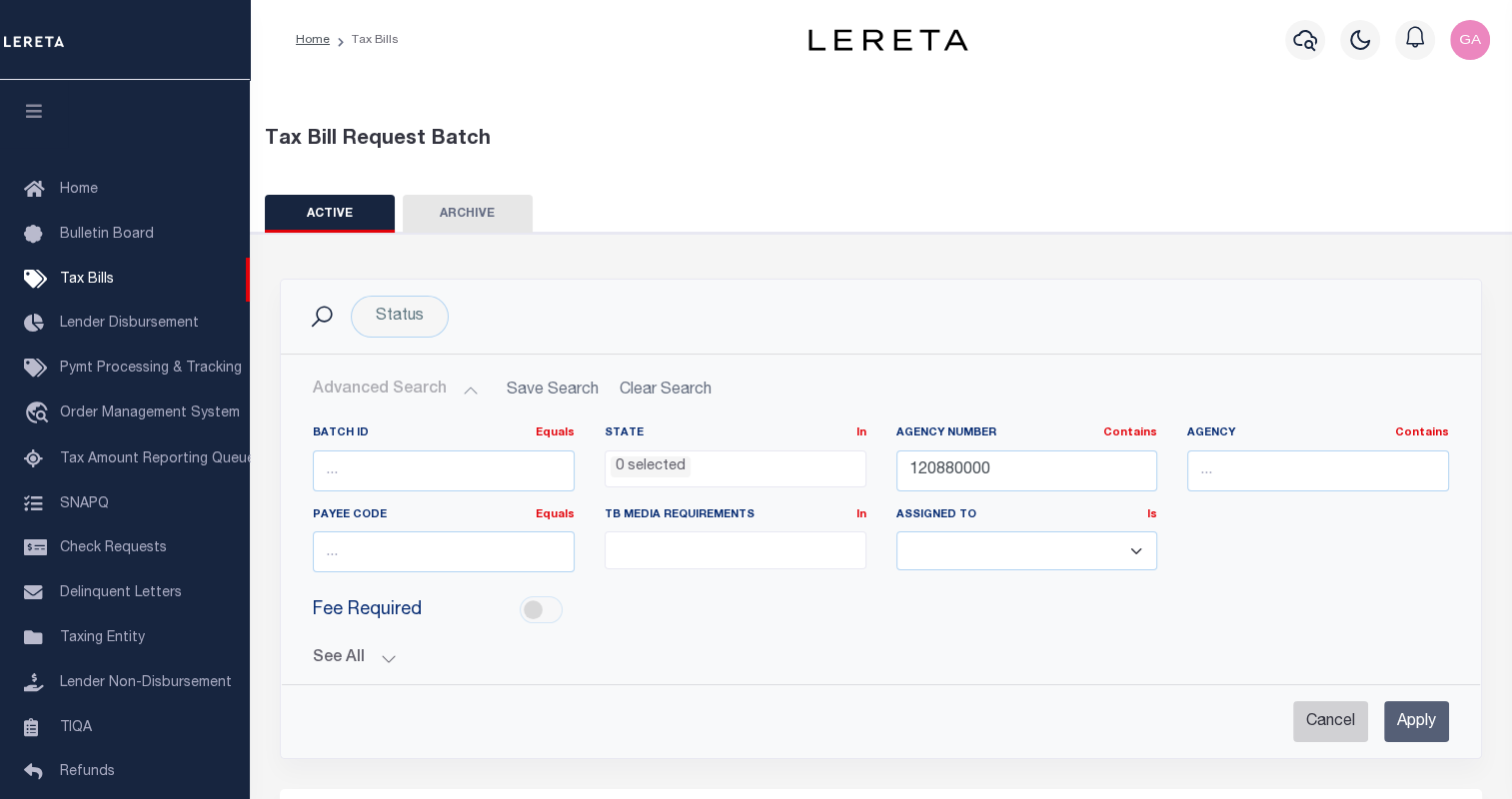 checkbox on "true" 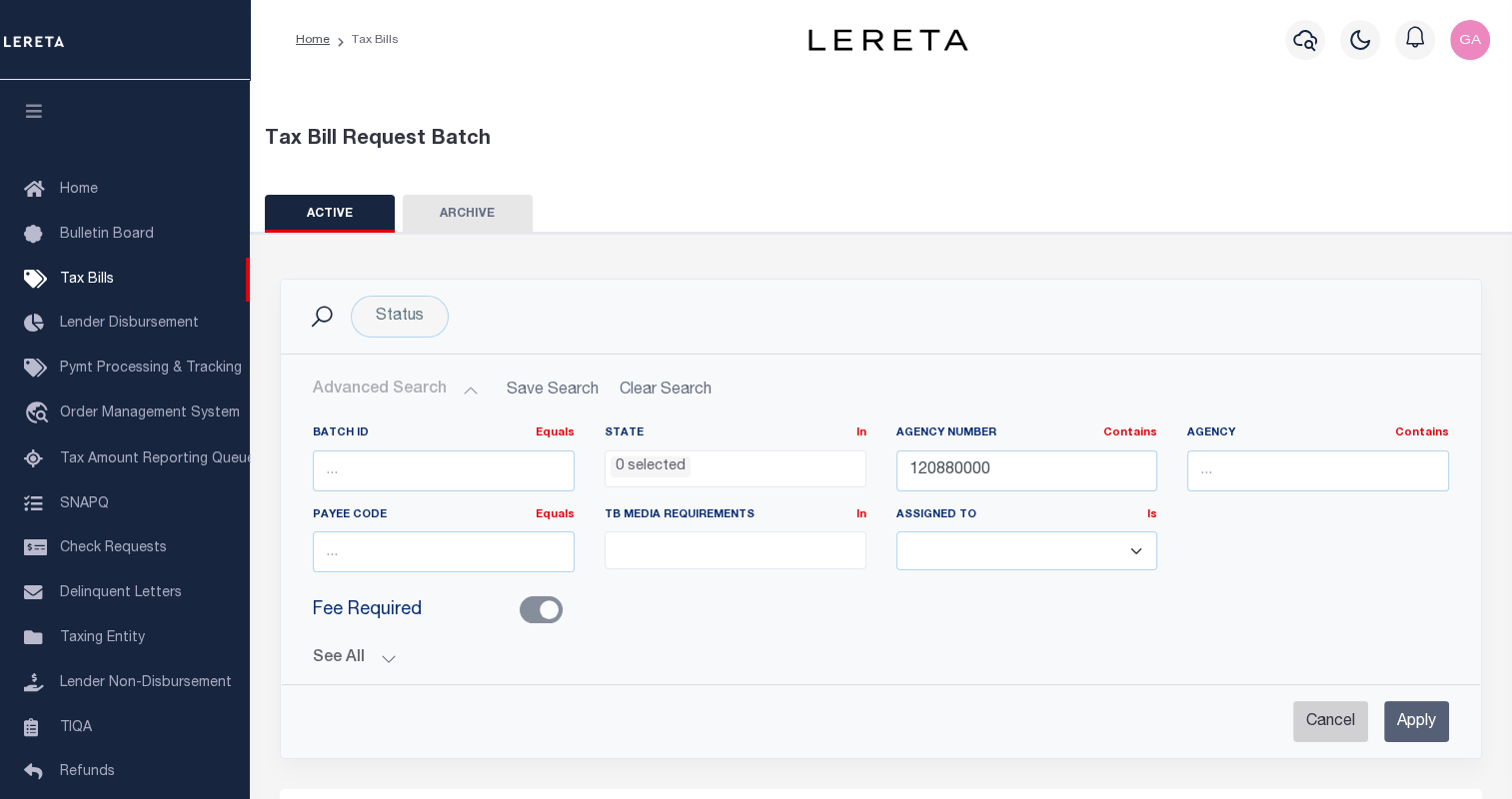 checkbox on "true" 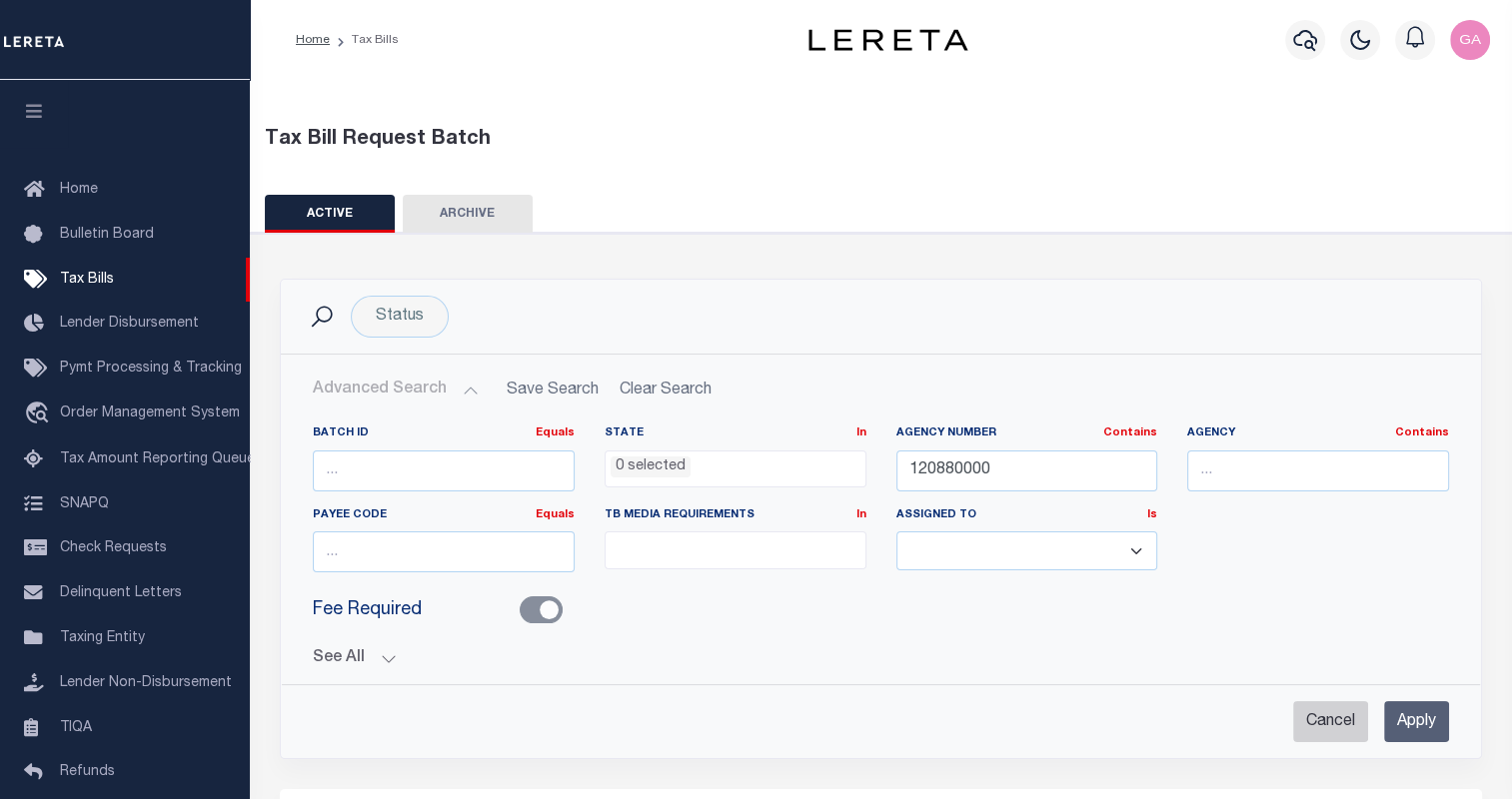checkbox on "true" 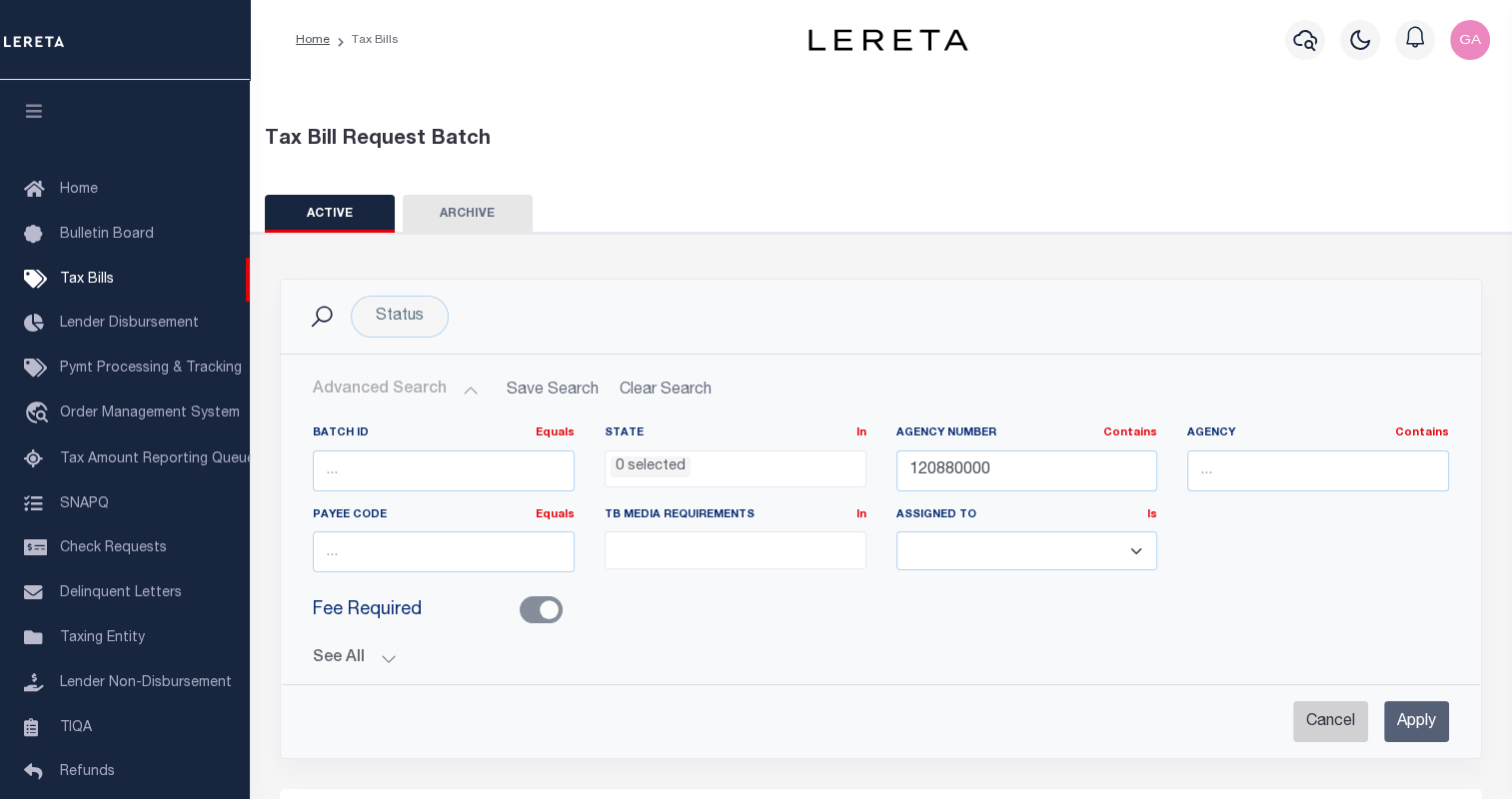 select 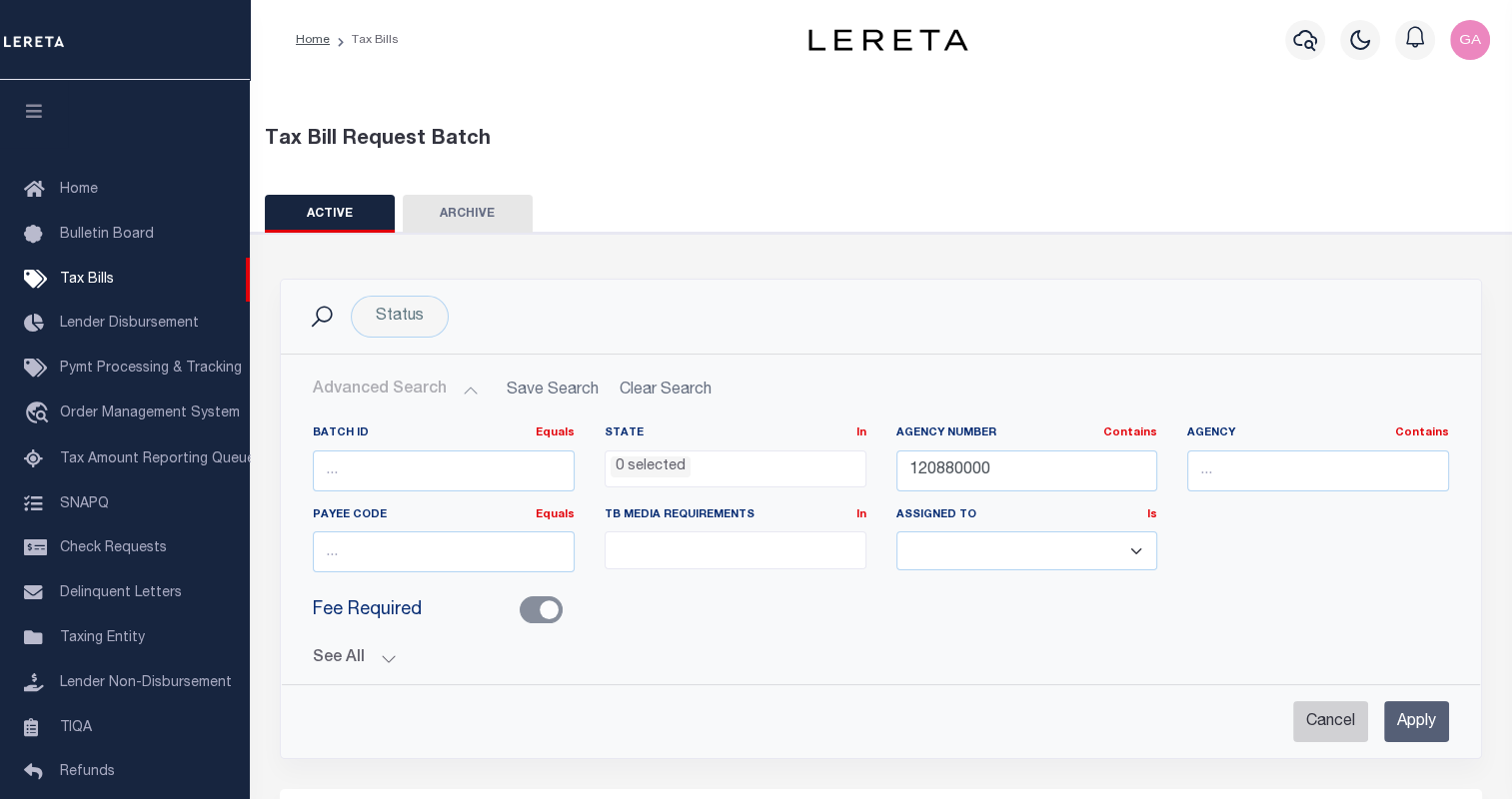 type 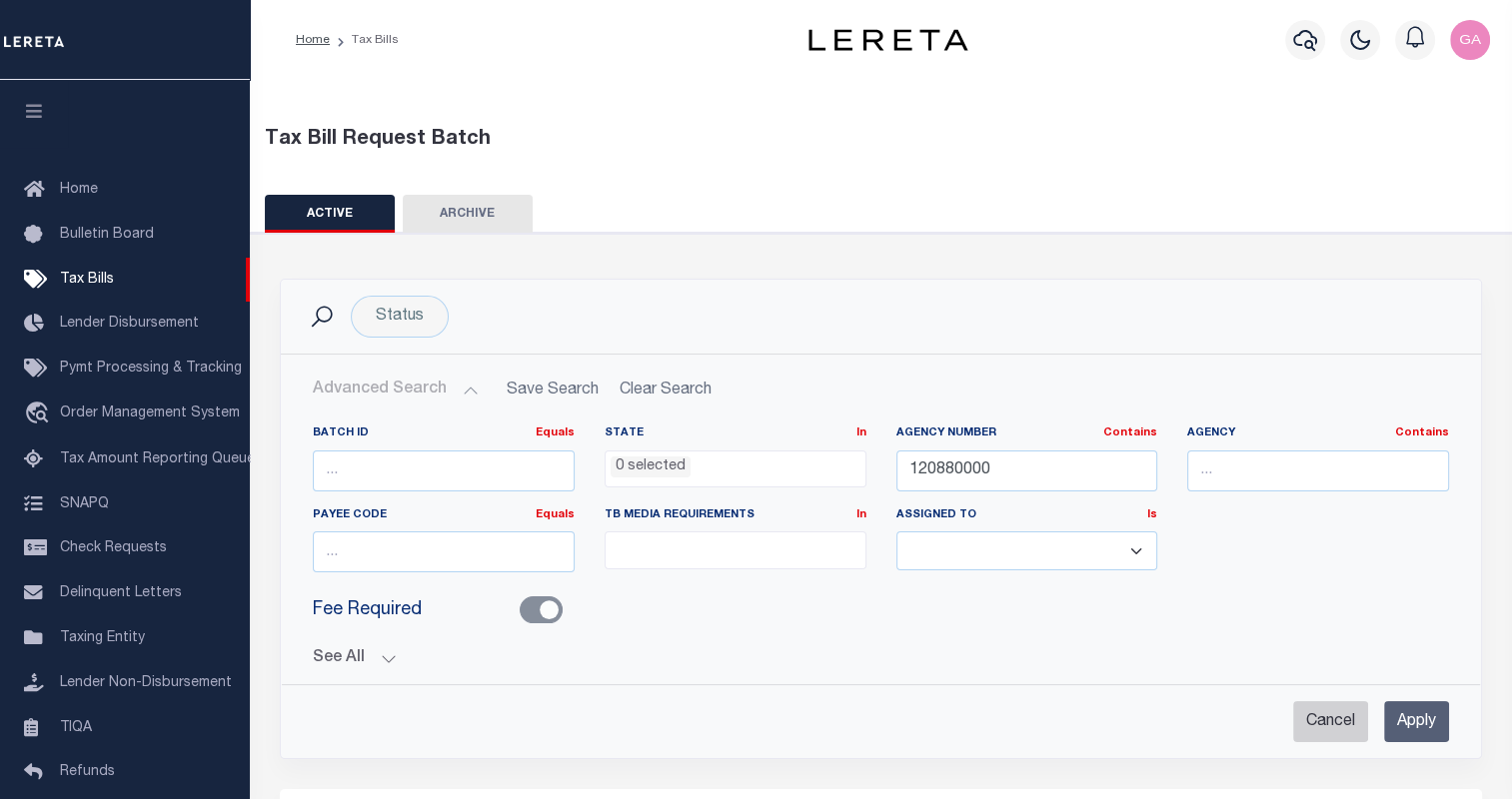 select 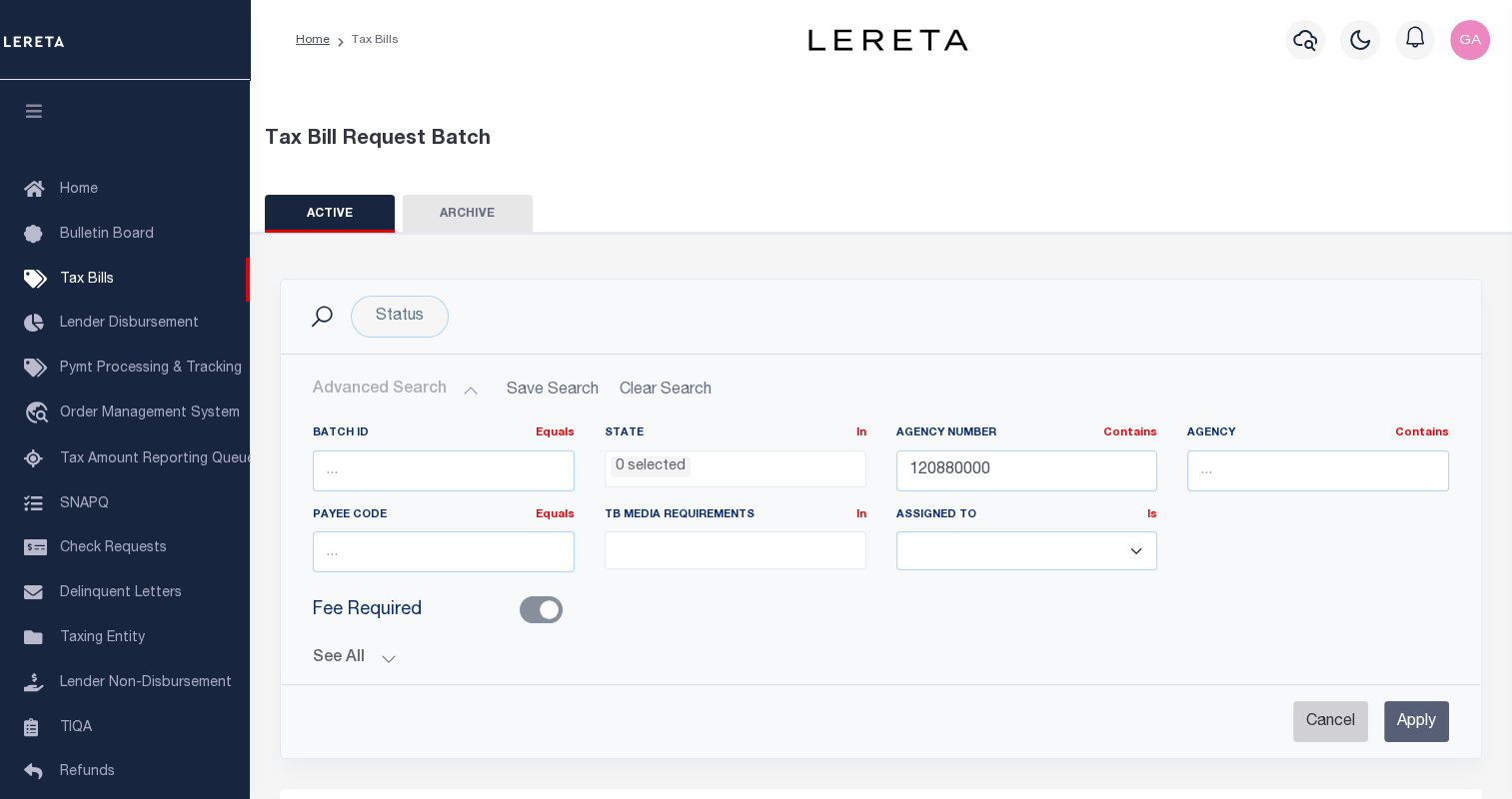 checkbox on "false" 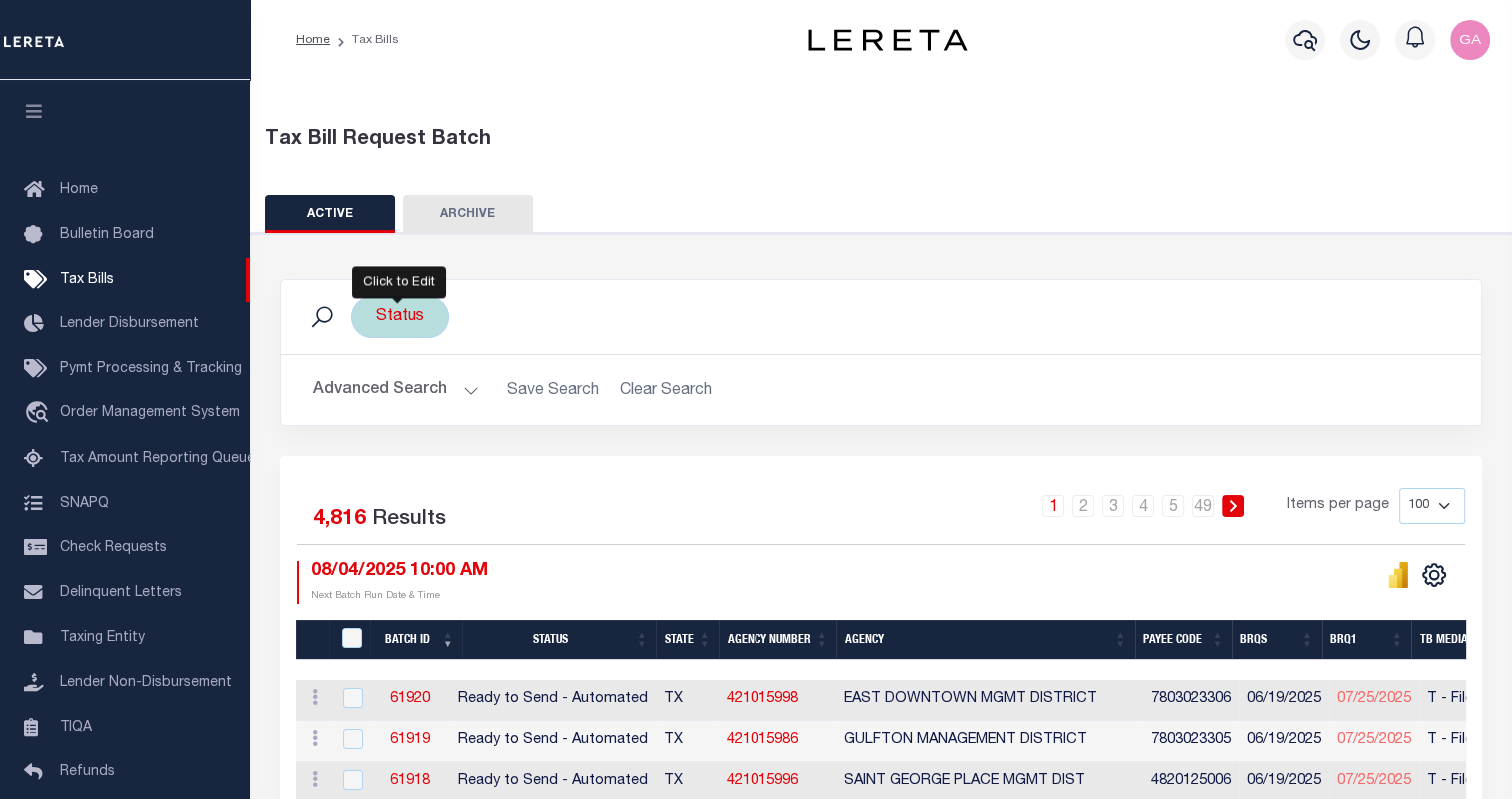 click on "Status" at bounding box center (400, 317) 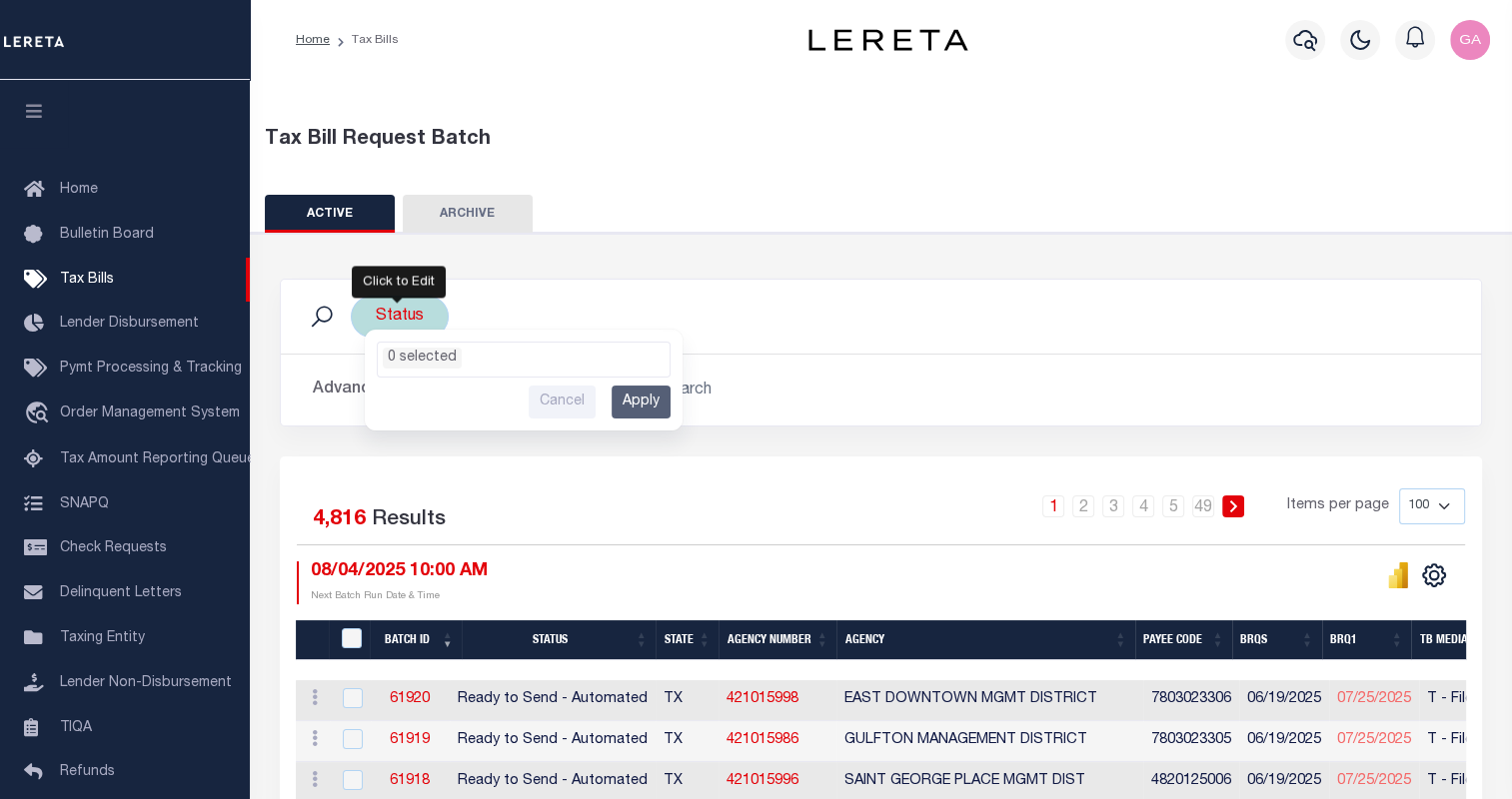 click on "Cancel" at bounding box center (562, 401) 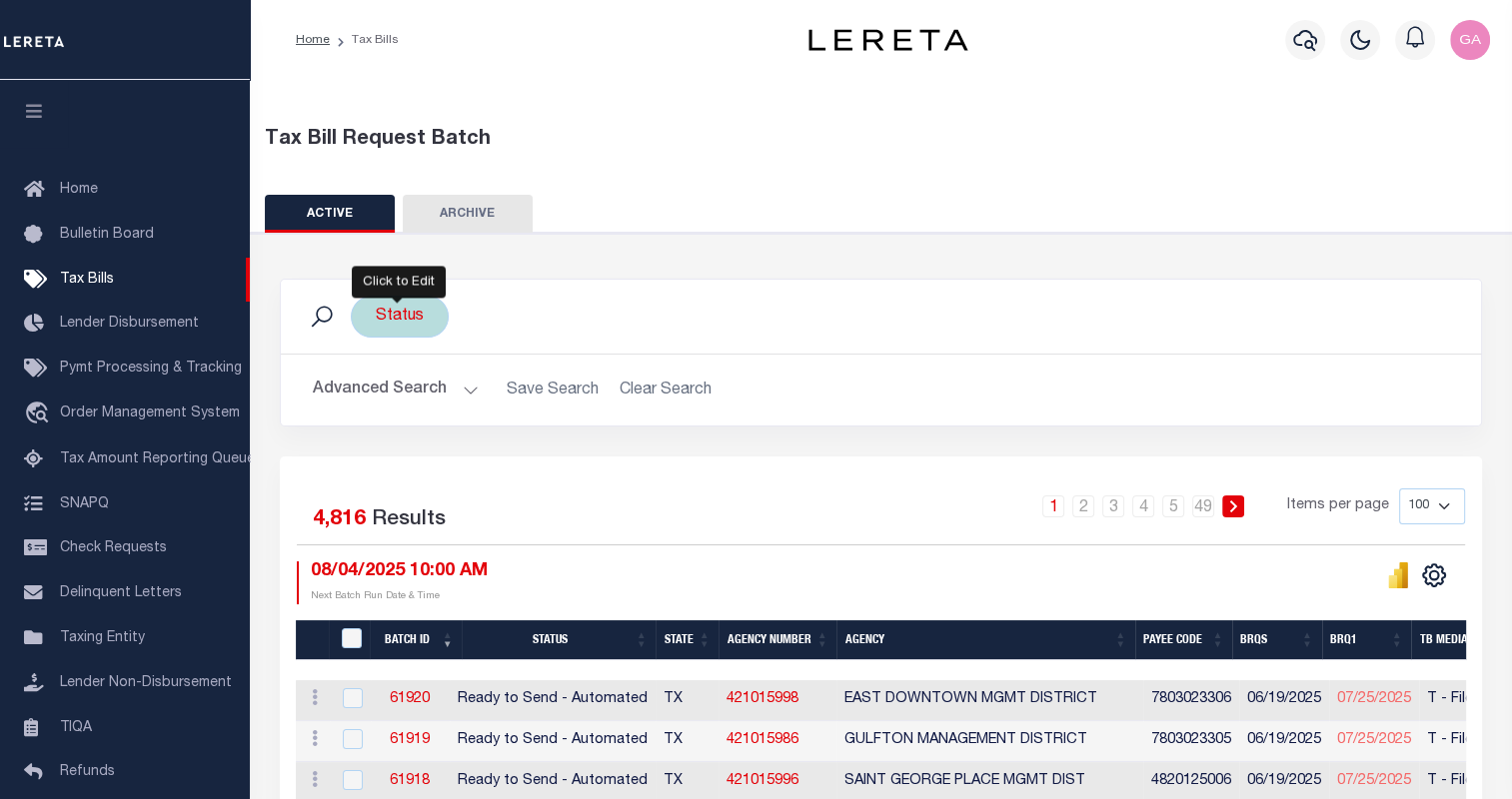 click on "Tax Bill Request Batch
ACTIVE
ARCHIVE
HISTORY
In In" at bounding box center (881, 2447) 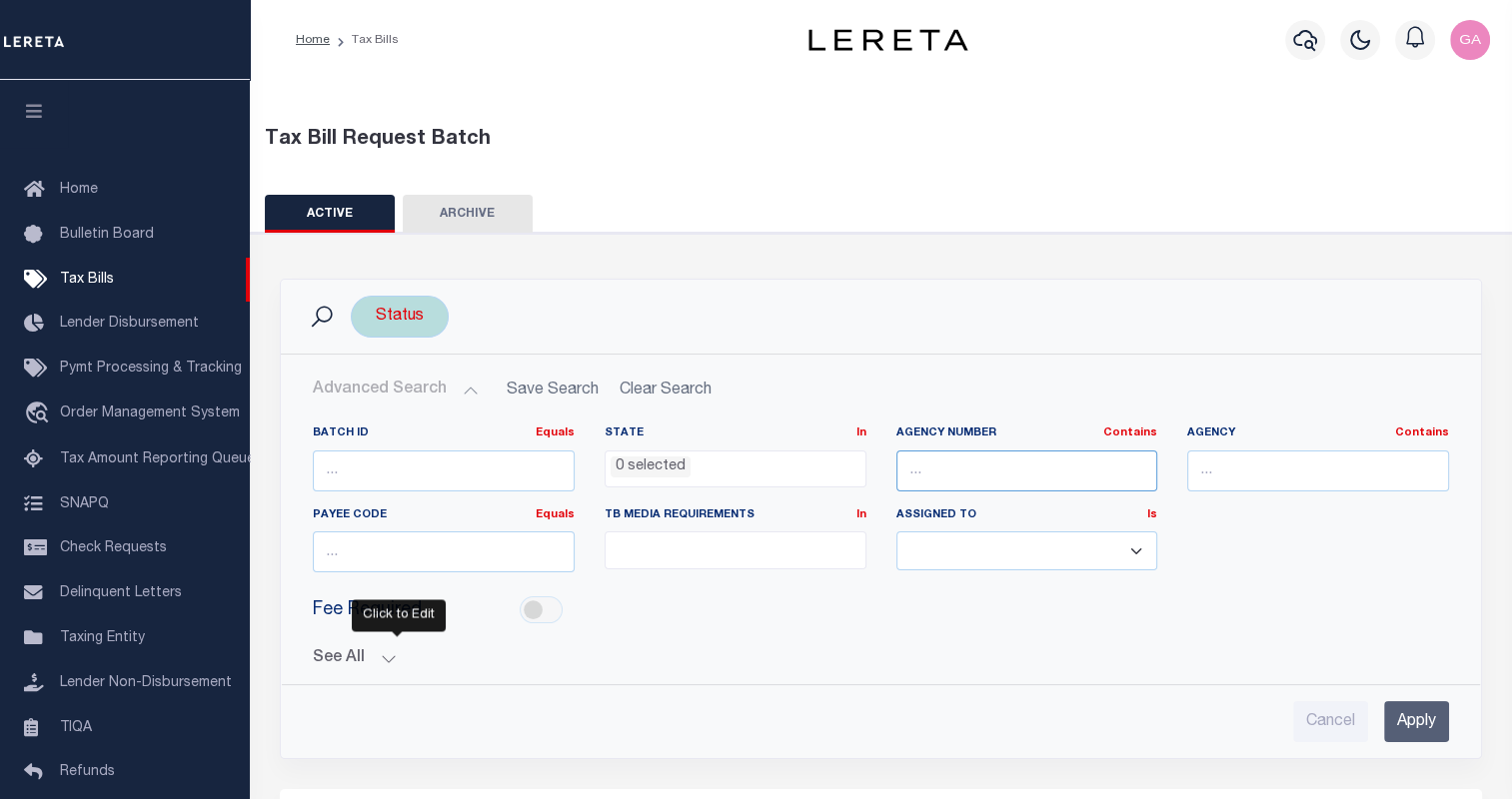 click at bounding box center (1027, 470) 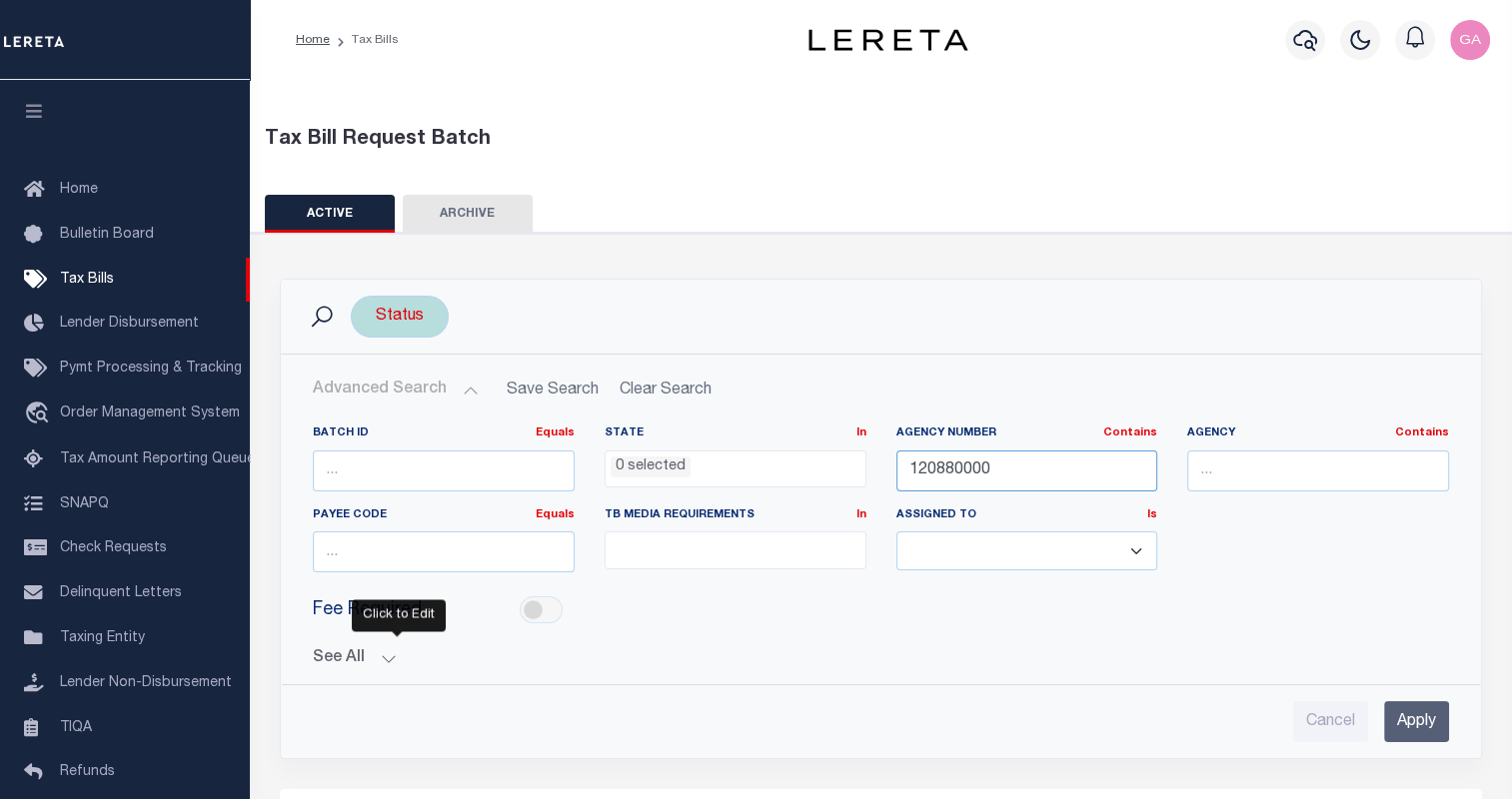 type on "120880000" 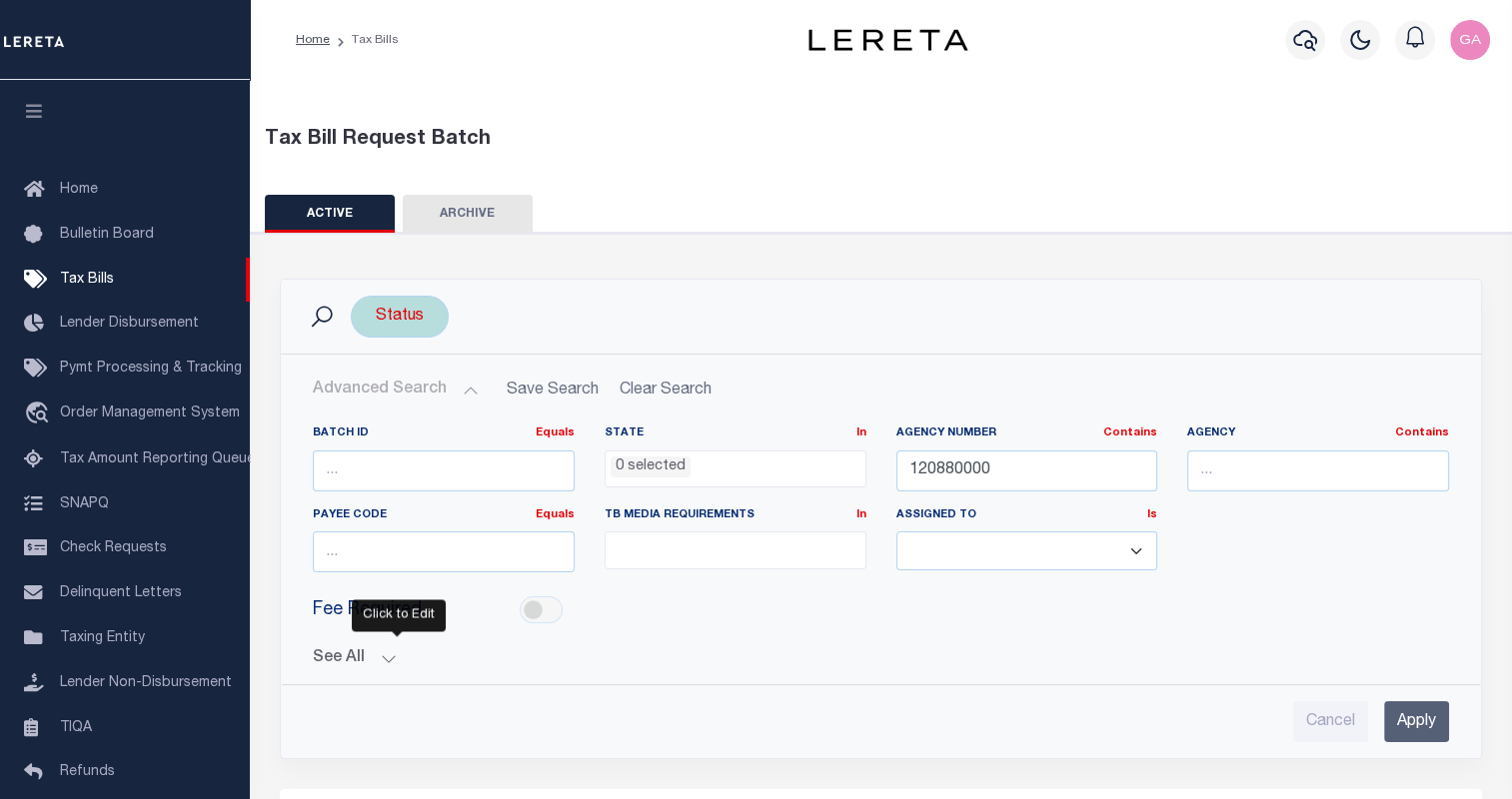 click on "Apply" at bounding box center (1416, 721) 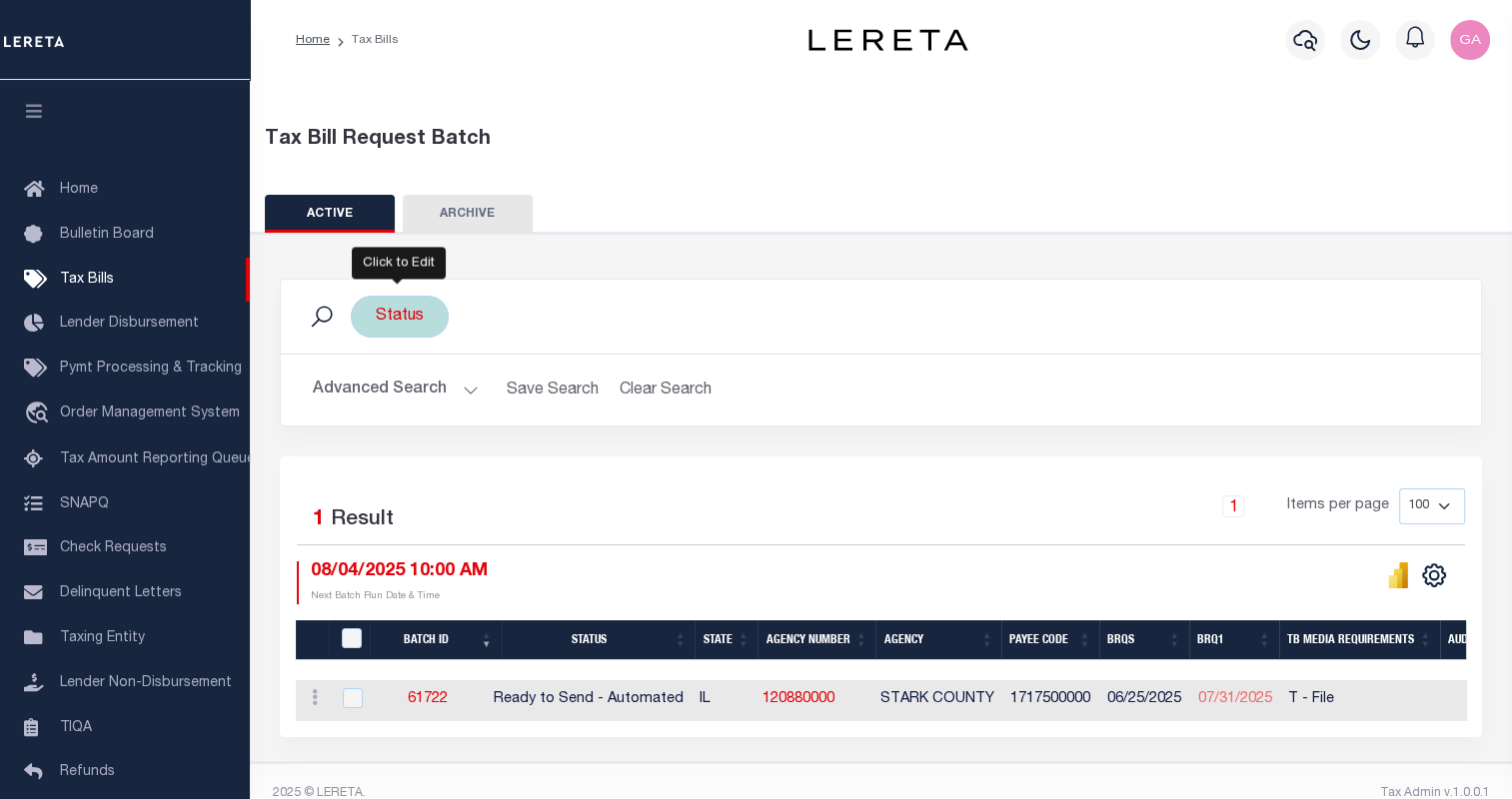 scroll, scrollTop: 35, scrollLeft: 0, axis: vertical 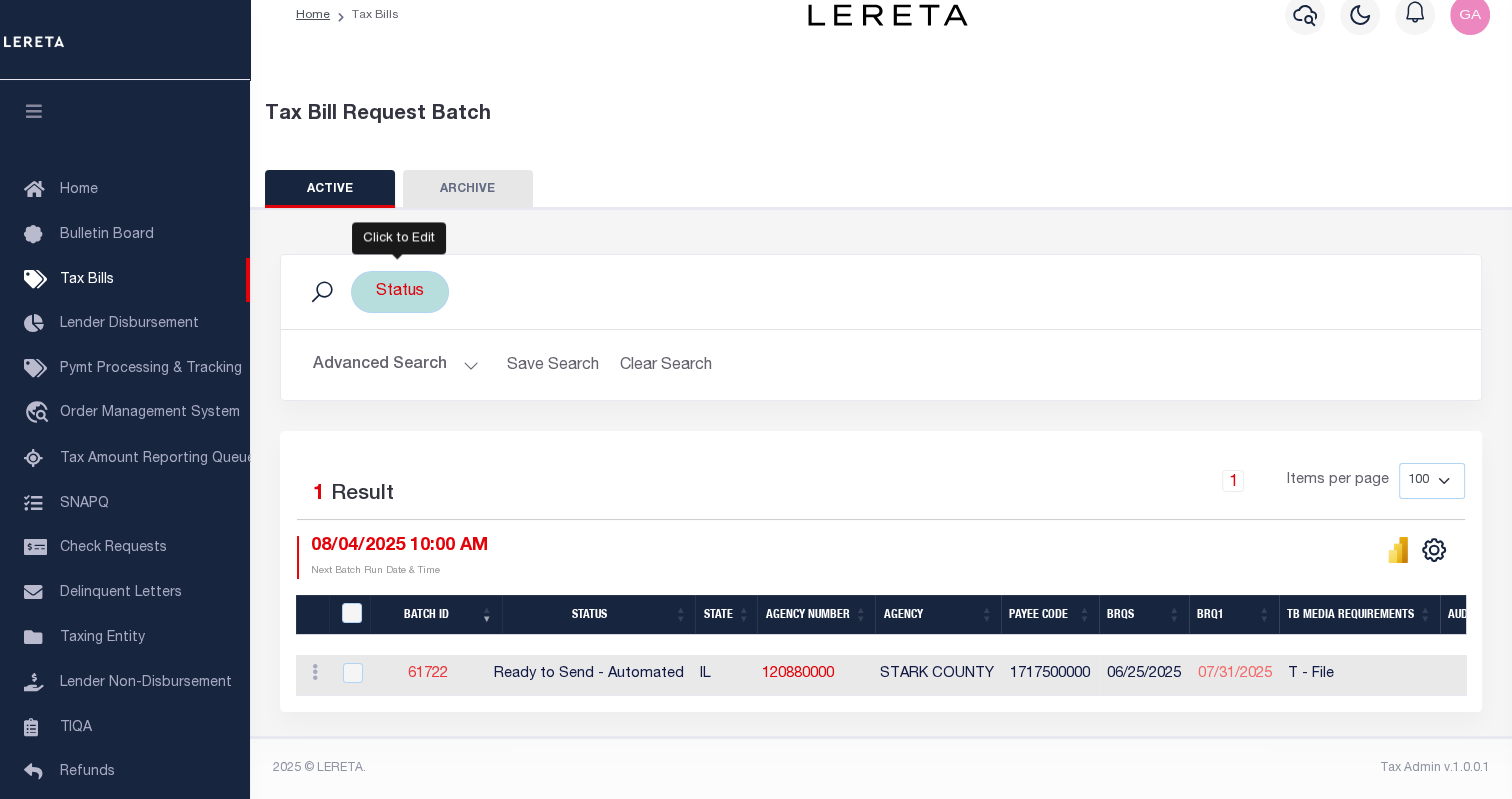 click on "61722" at bounding box center [428, 674] 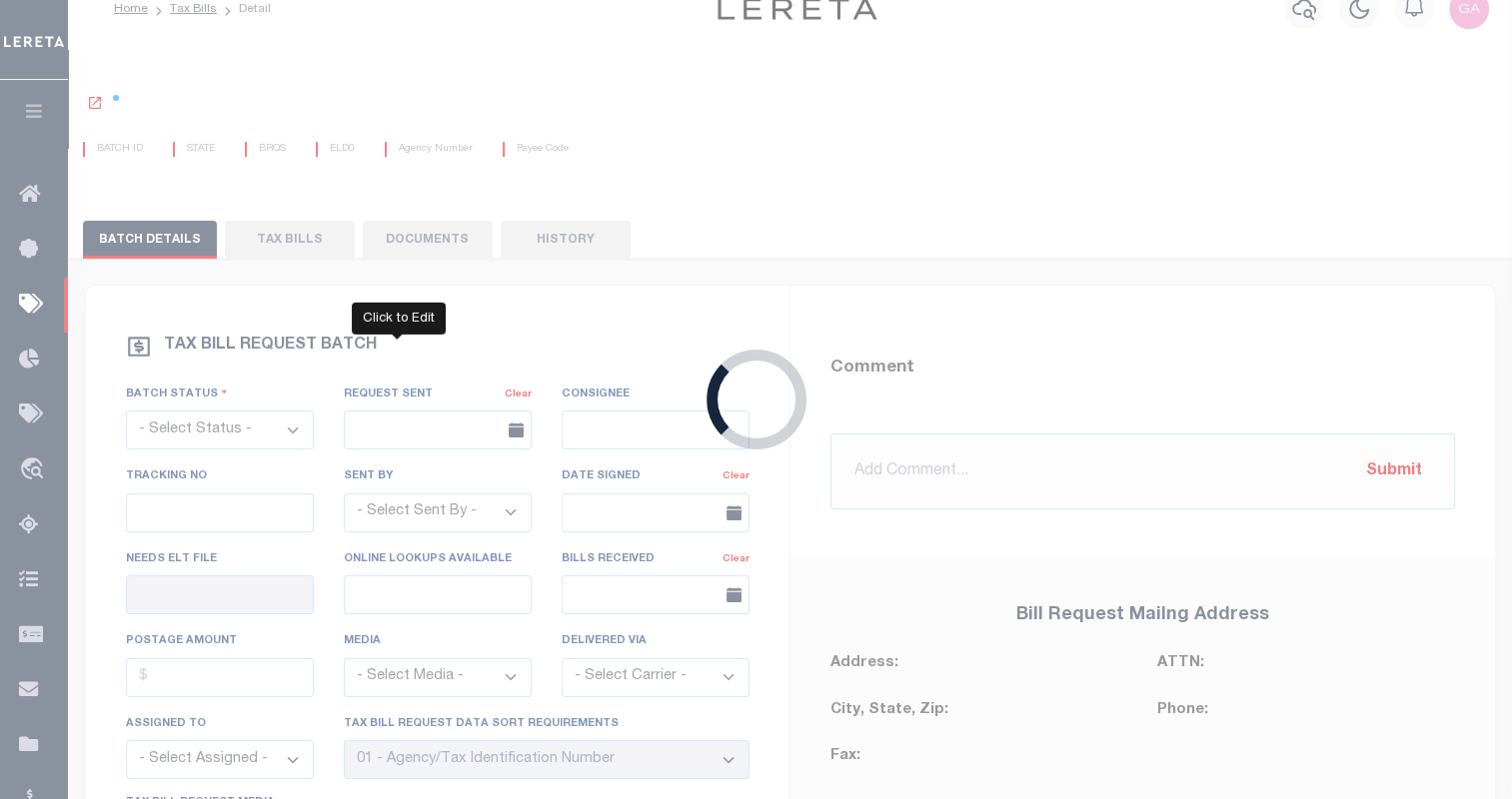 select on "RTA" 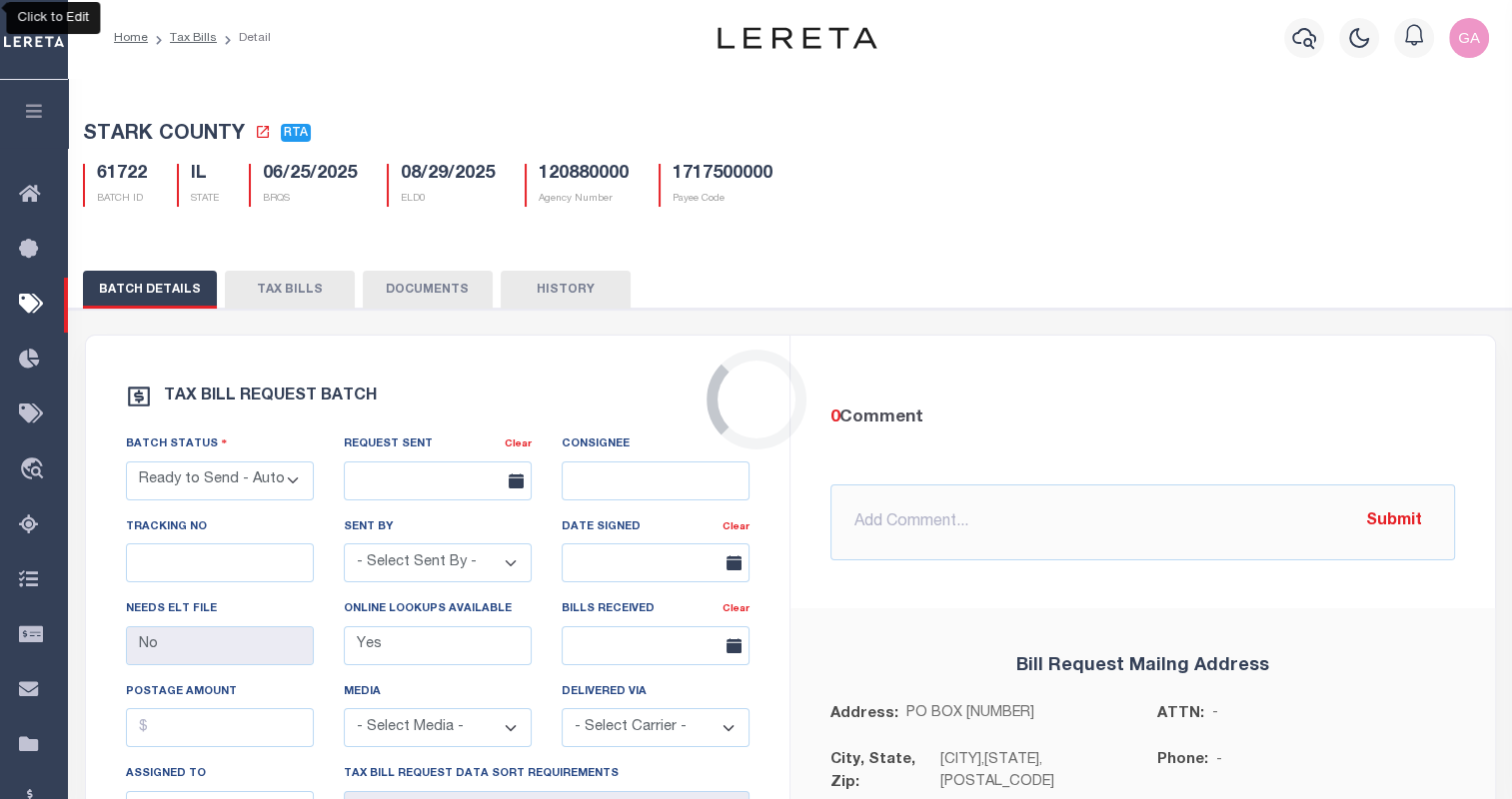 scroll, scrollTop: 0, scrollLeft: 0, axis: both 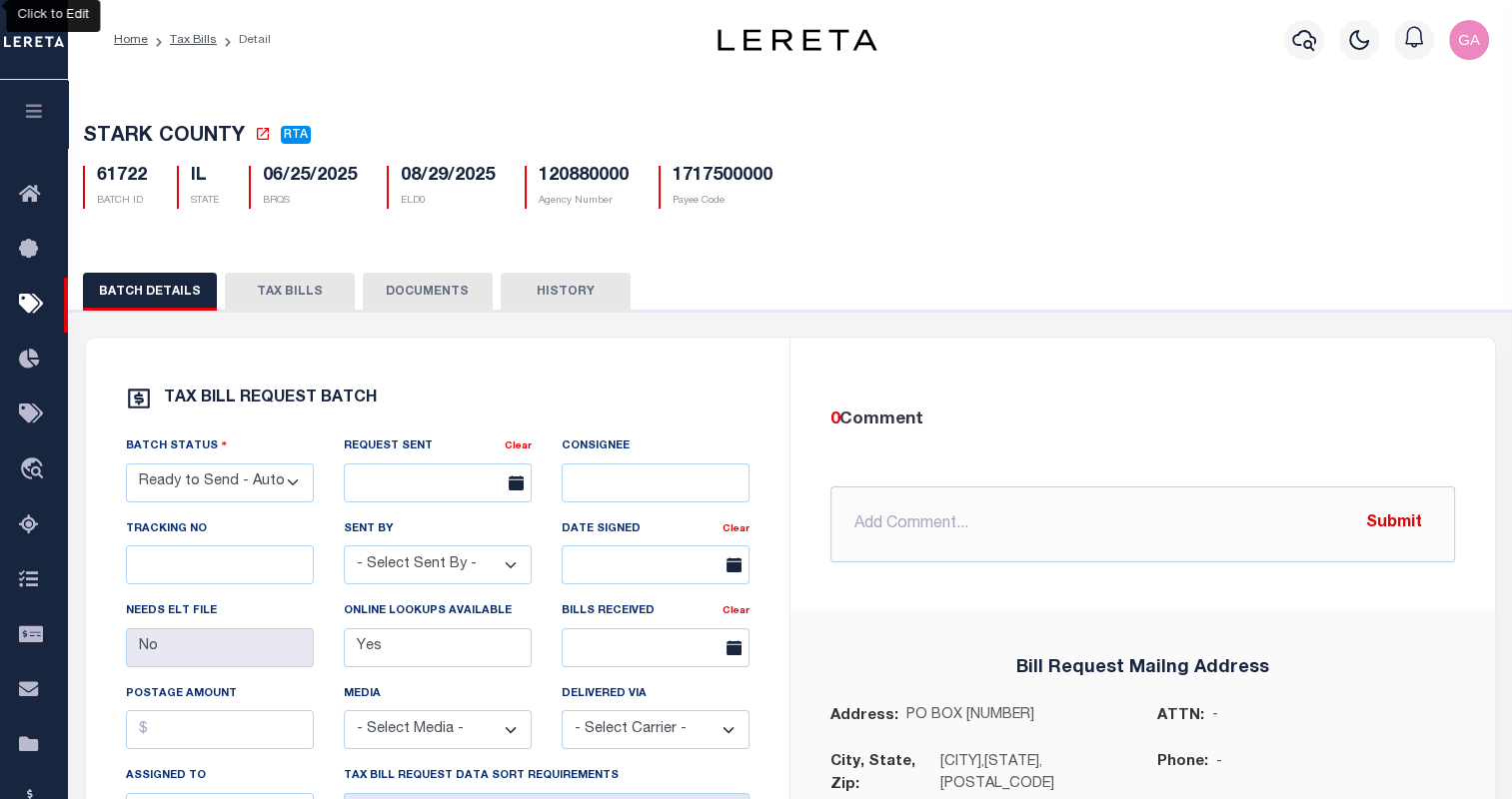 click on "TAX BILLS" at bounding box center [290, 292] 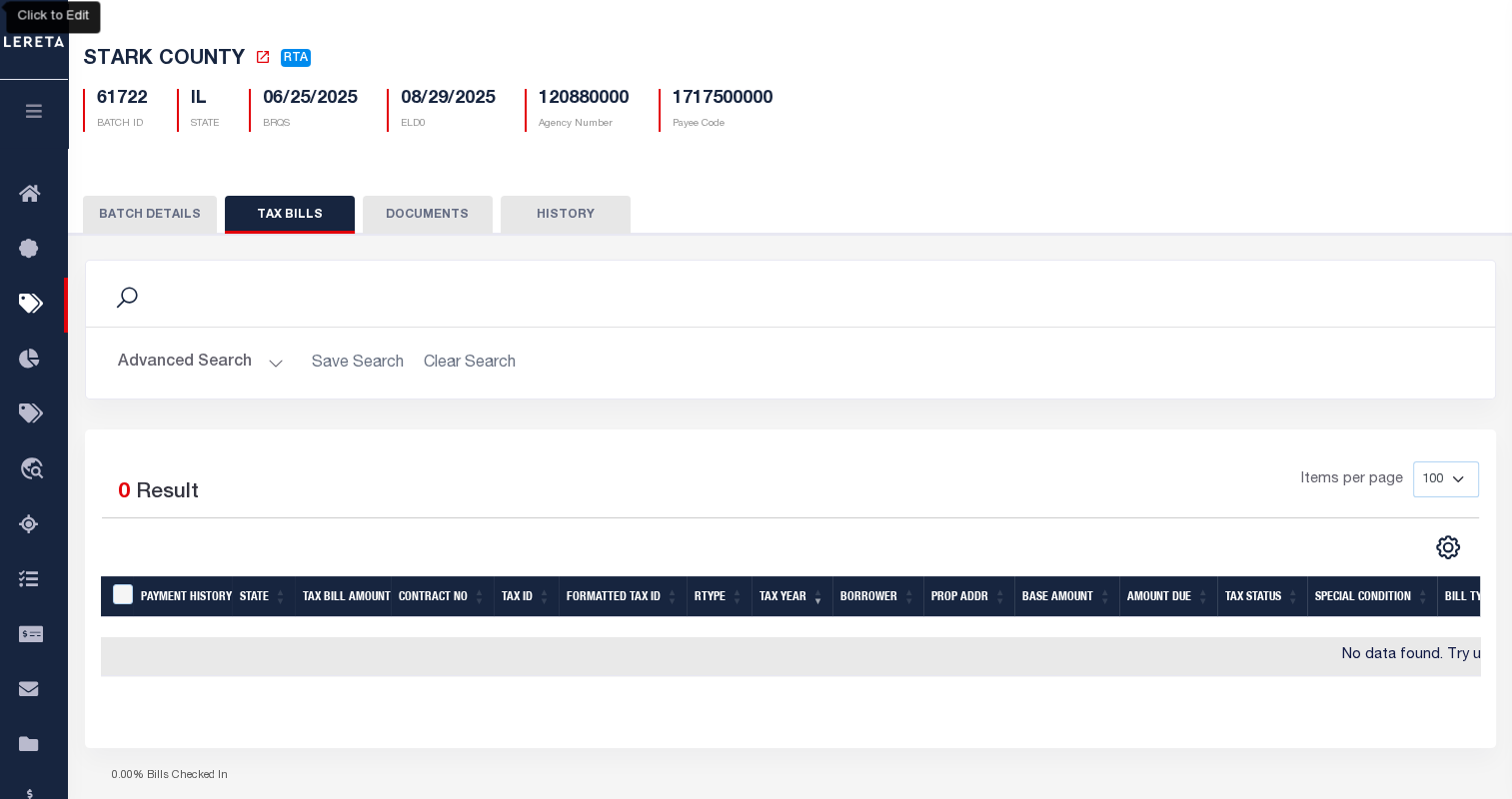 scroll, scrollTop: 83, scrollLeft: 0, axis: vertical 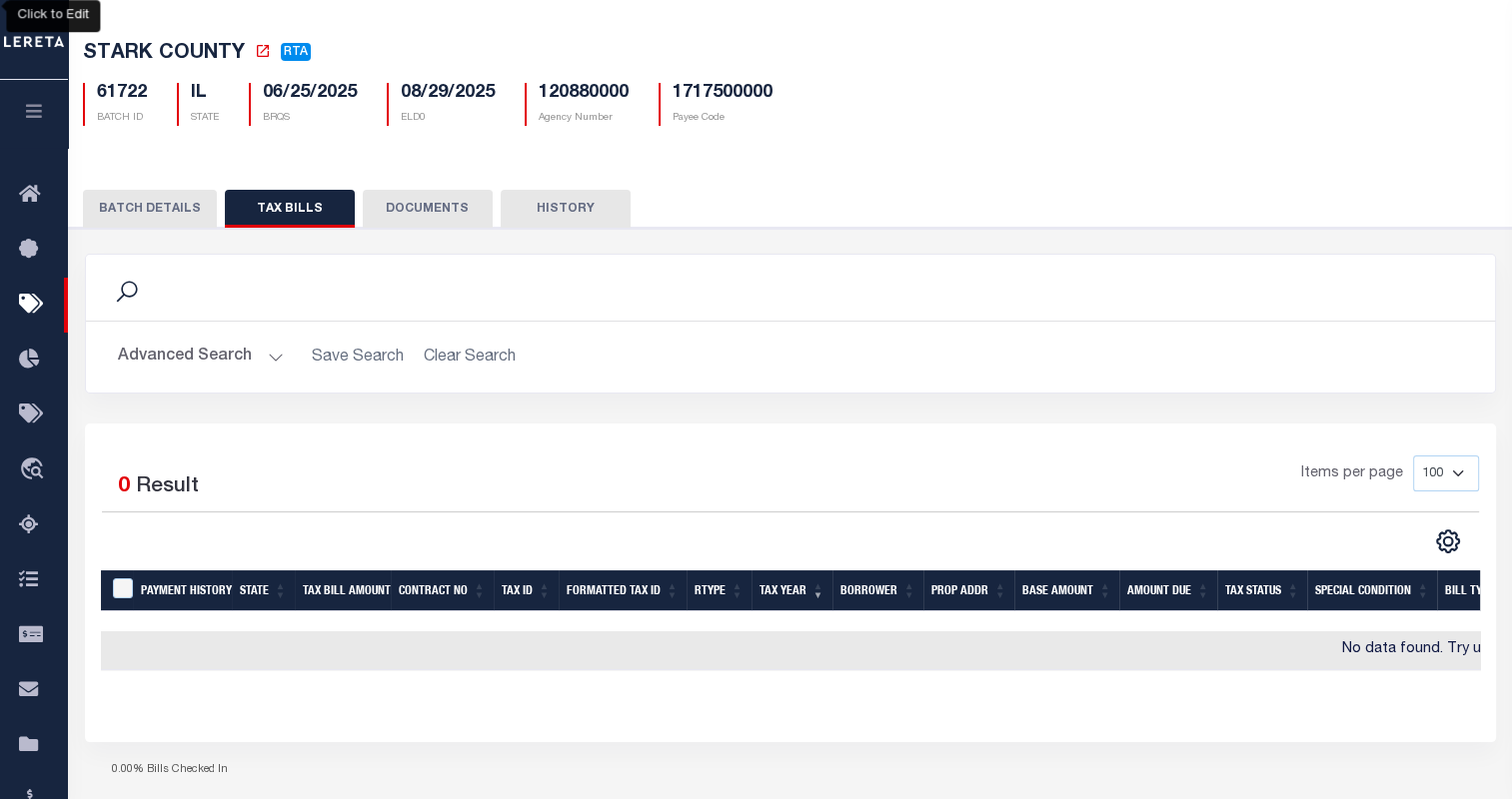 click on "BATCH DETAILS" at bounding box center [150, 209] 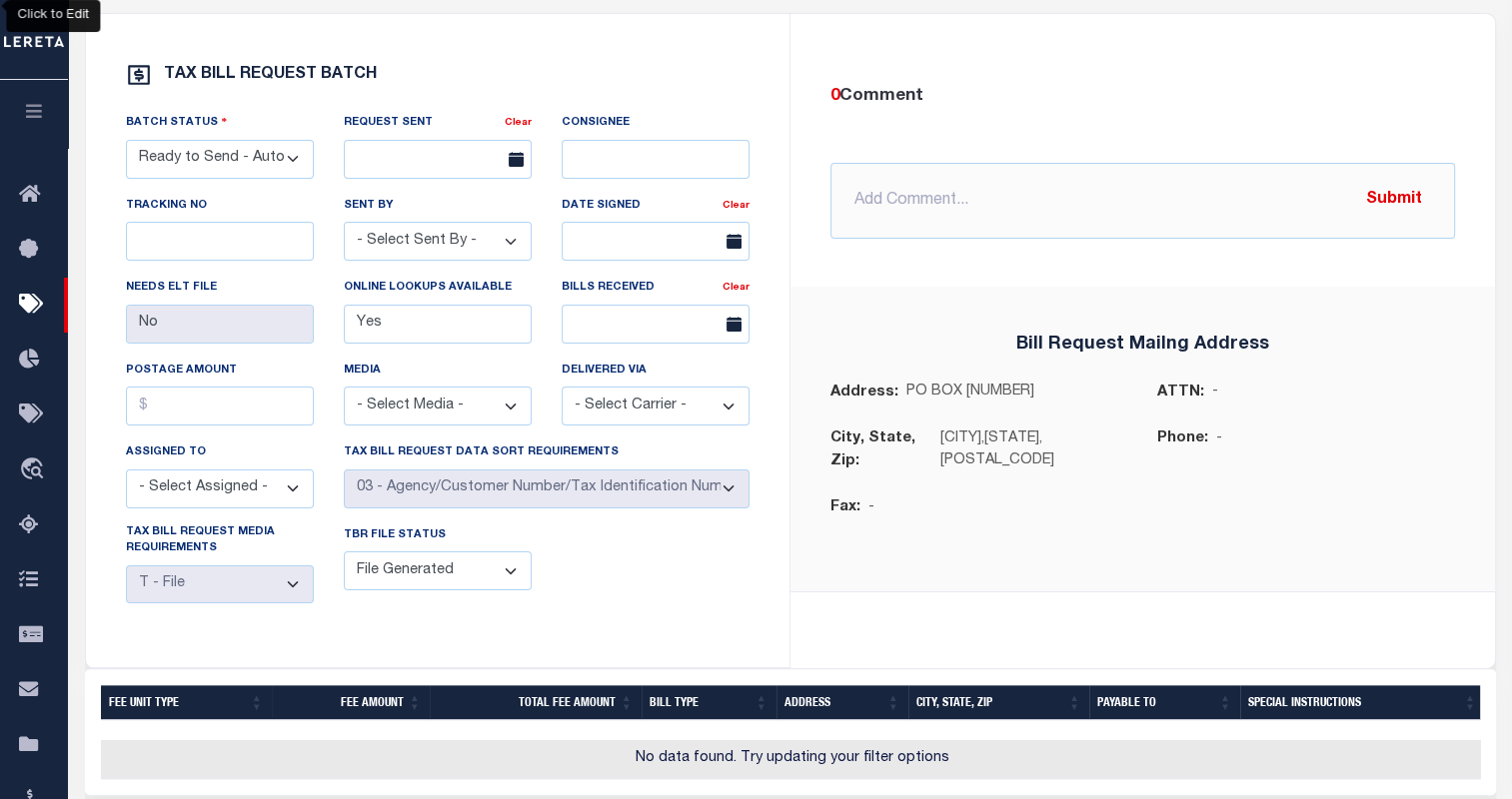 scroll, scrollTop: 0, scrollLeft: 0, axis: both 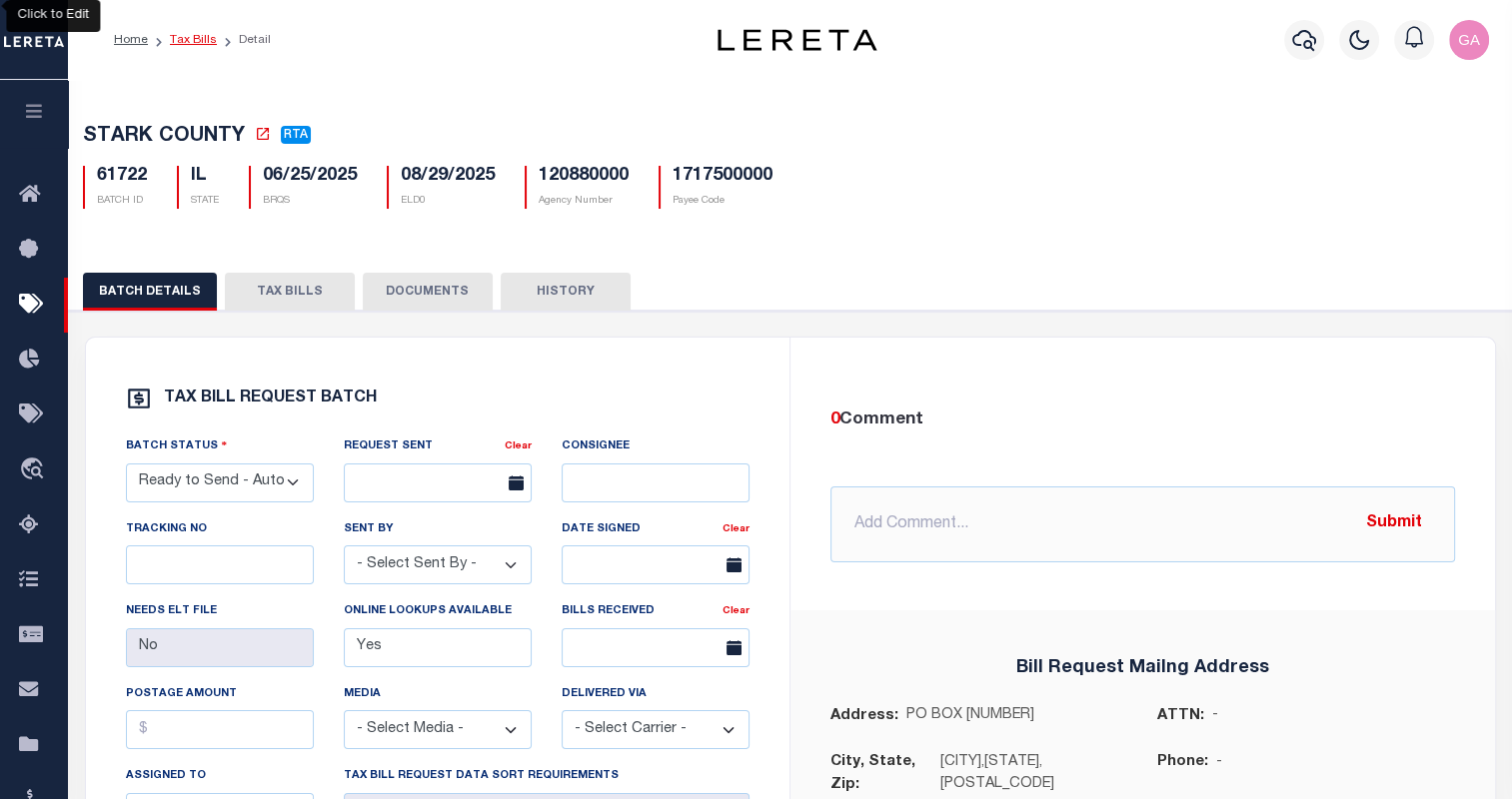 click on "Tax Bills" at bounding box center (193, 40) 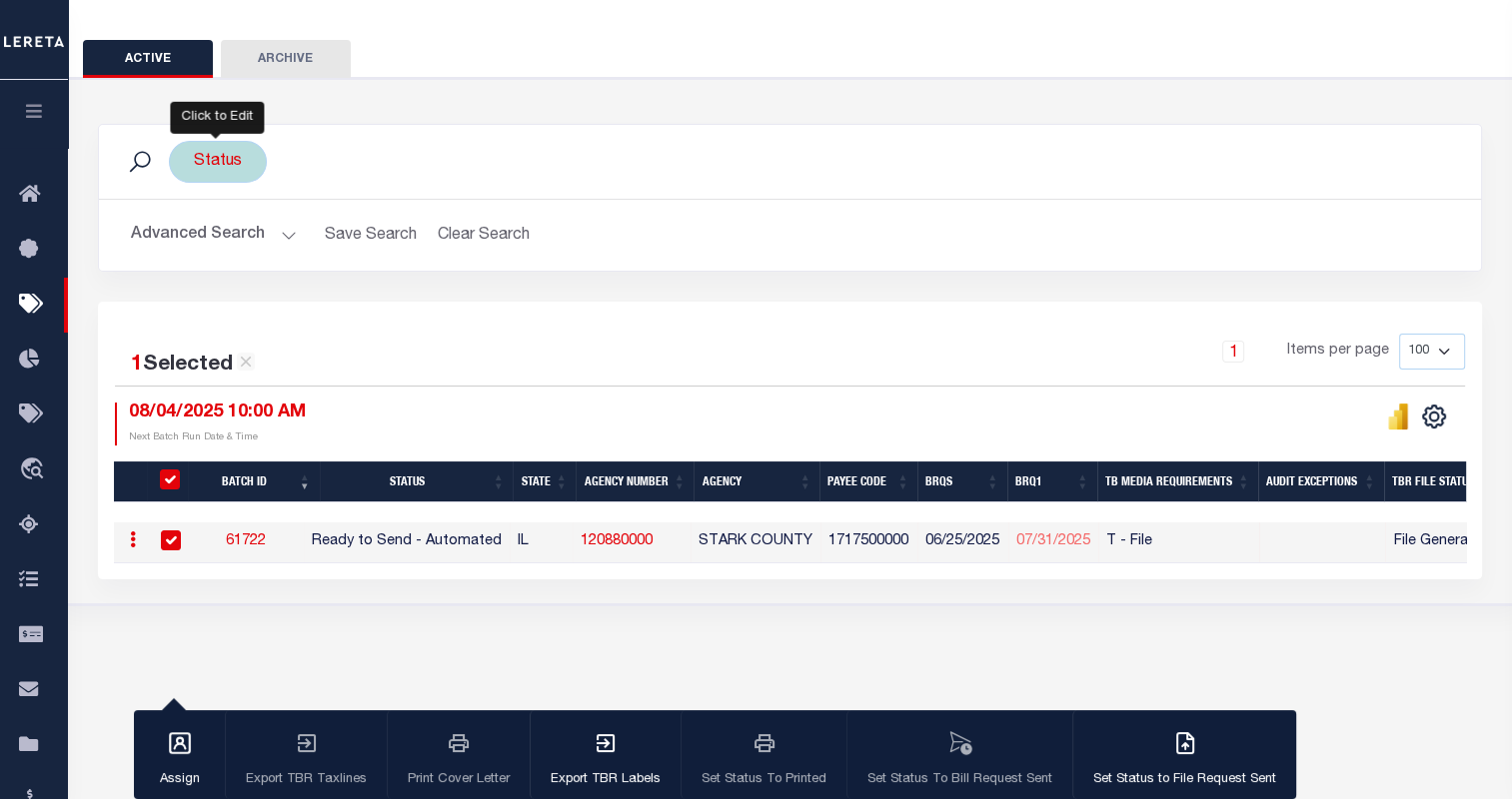 scroll, scrollTop: 157, scrollLeft: 0, axis: vertical 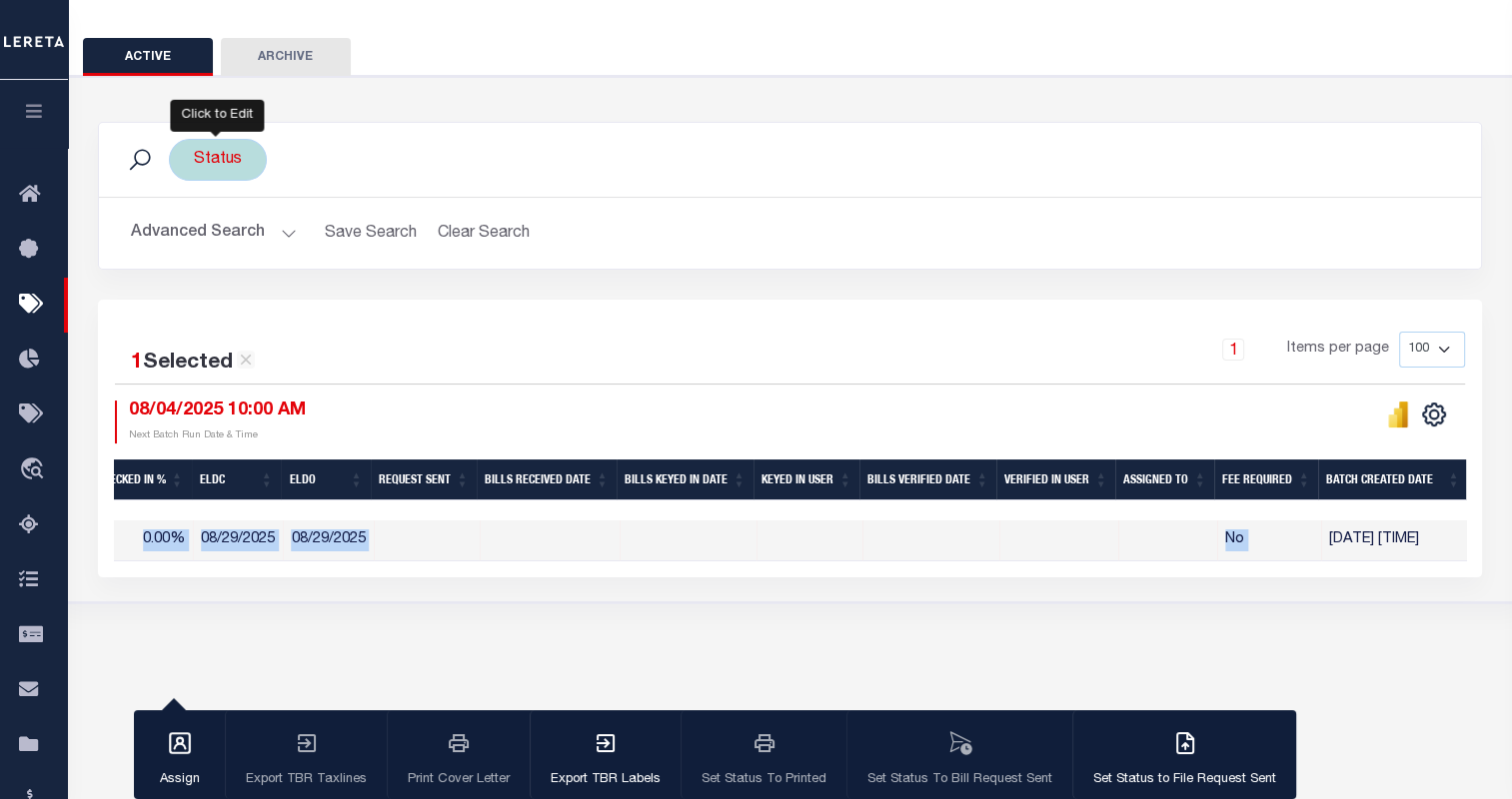 drag, startPoint x: 1325, startPoint y: 534, endPoint x: 1474, endPoint y: 553, distance: 150.20652 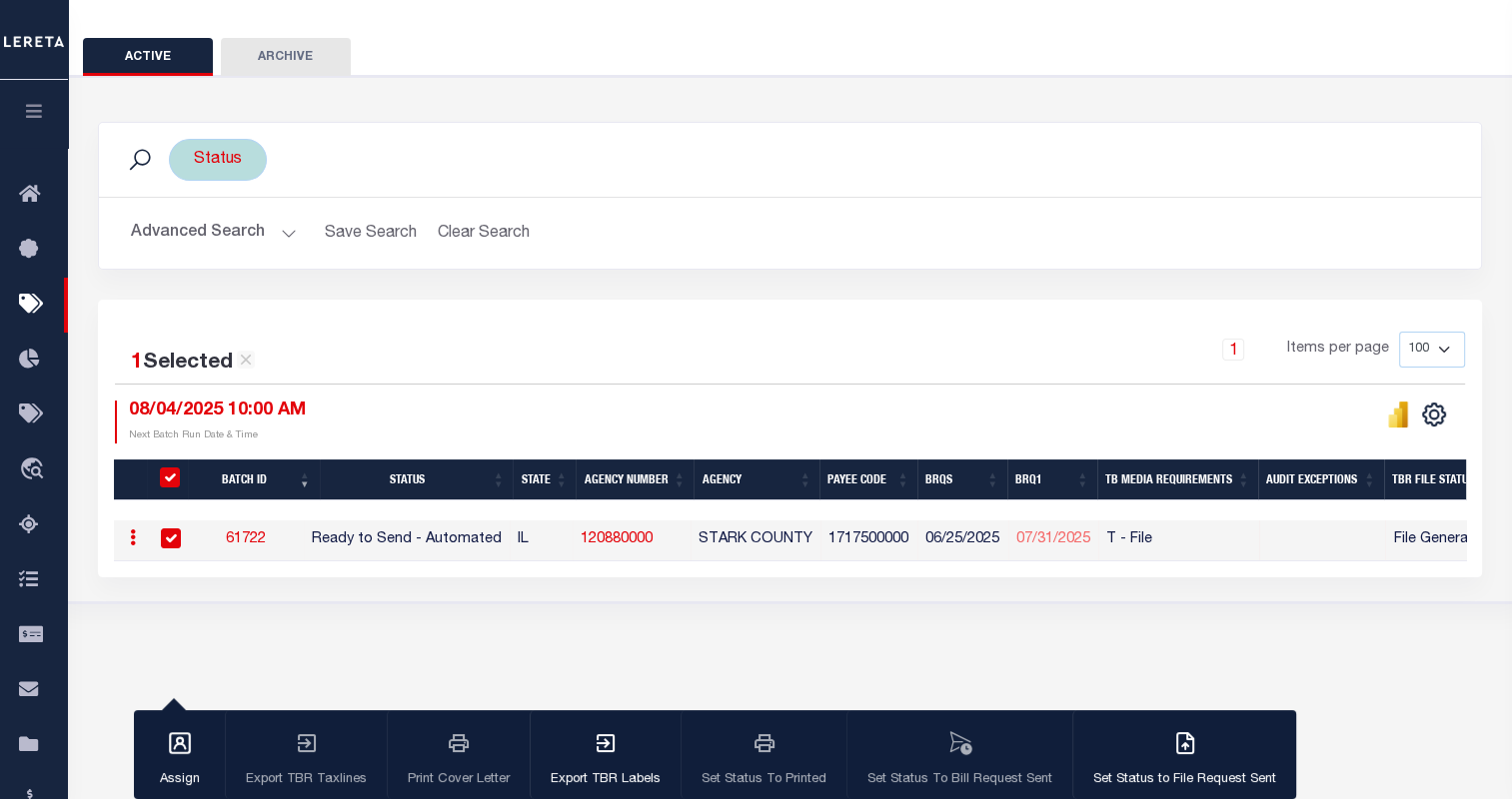 click at bounding box center [34, 111] 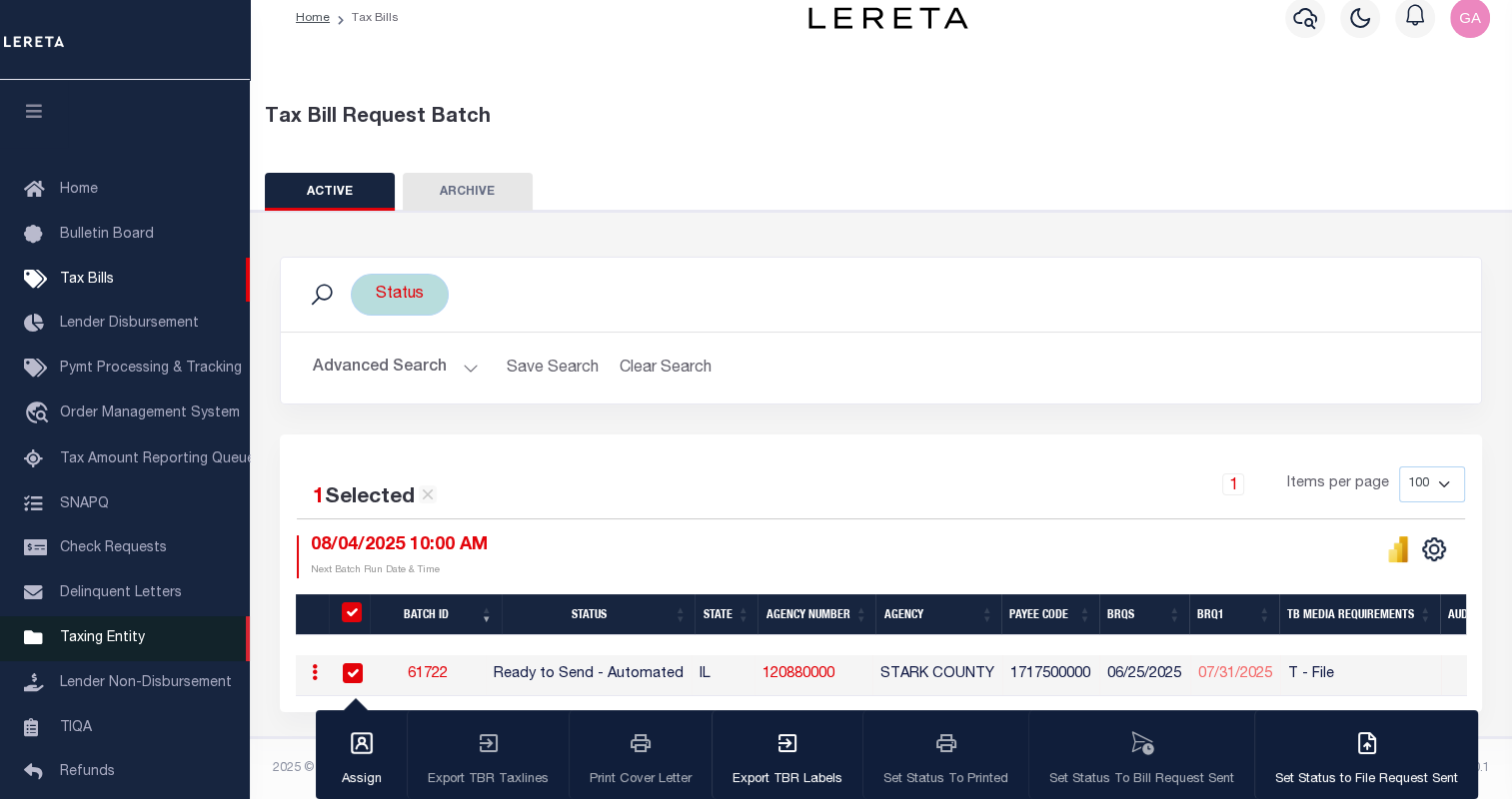 click on "Taxing Entity" at bounding box center [102, 638] 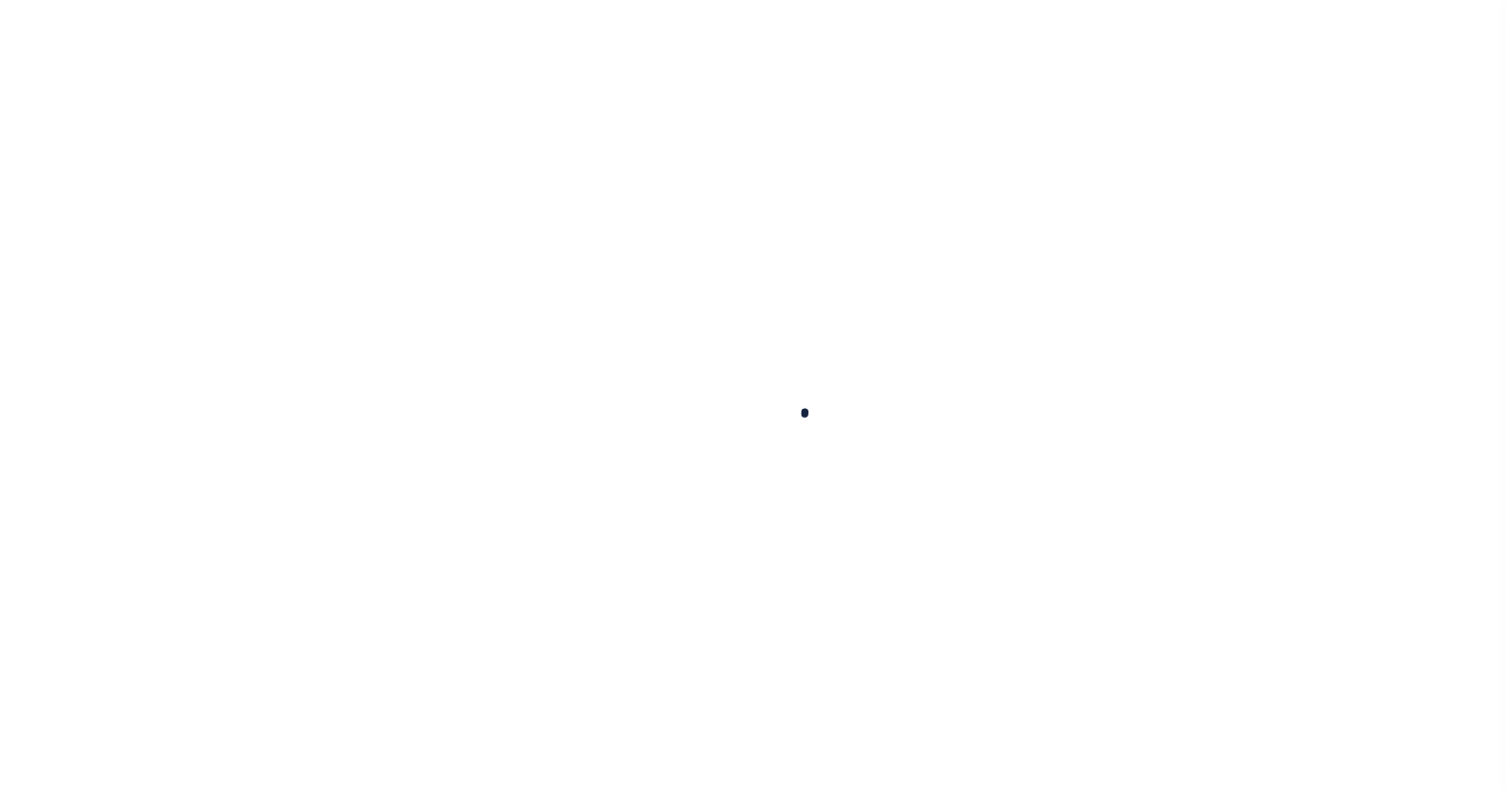 scroll, scrollTop: 0, scrollLeft: 0, axis: both 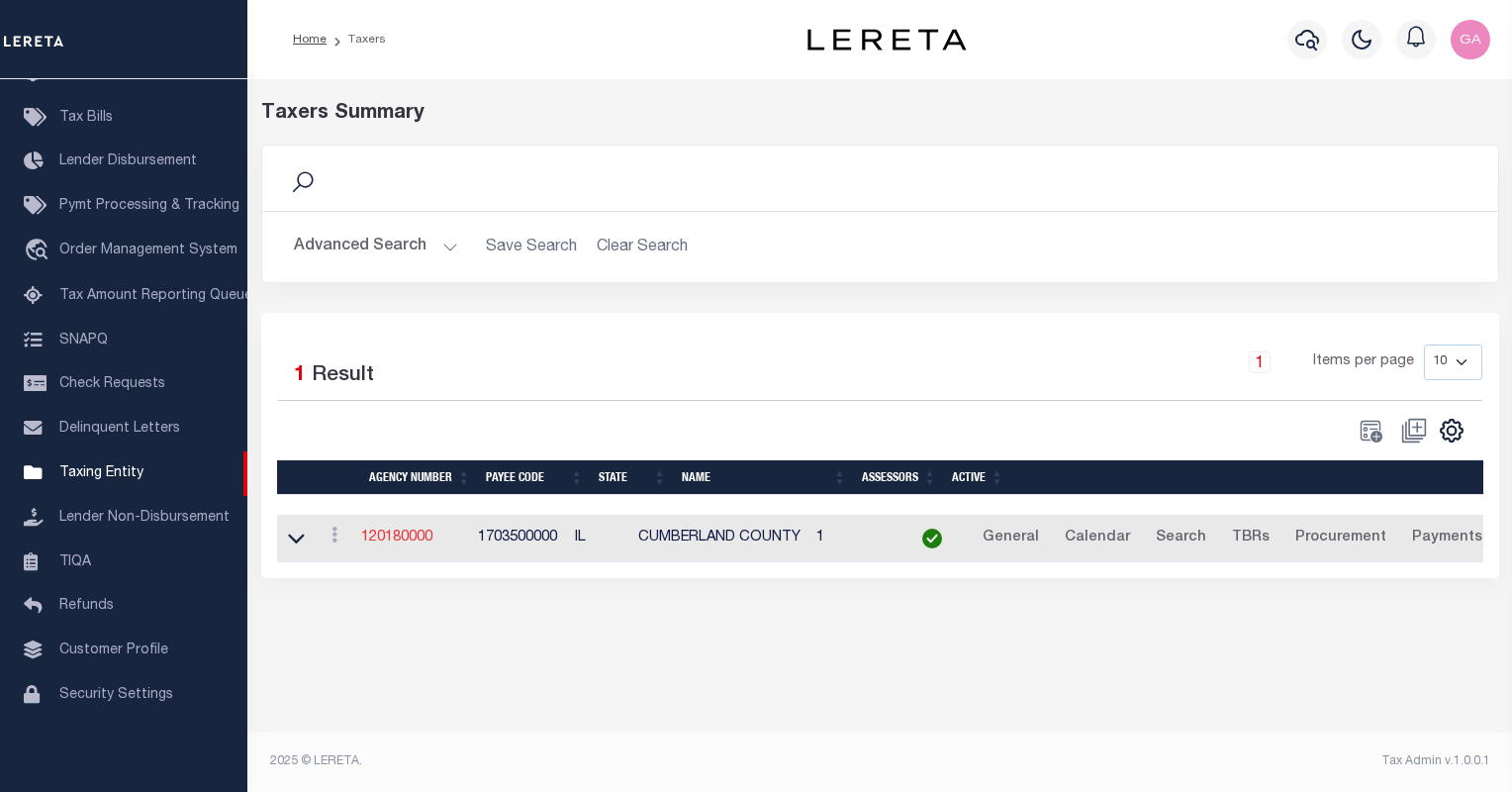 click on "120180000" at bounding box center (397, 538) 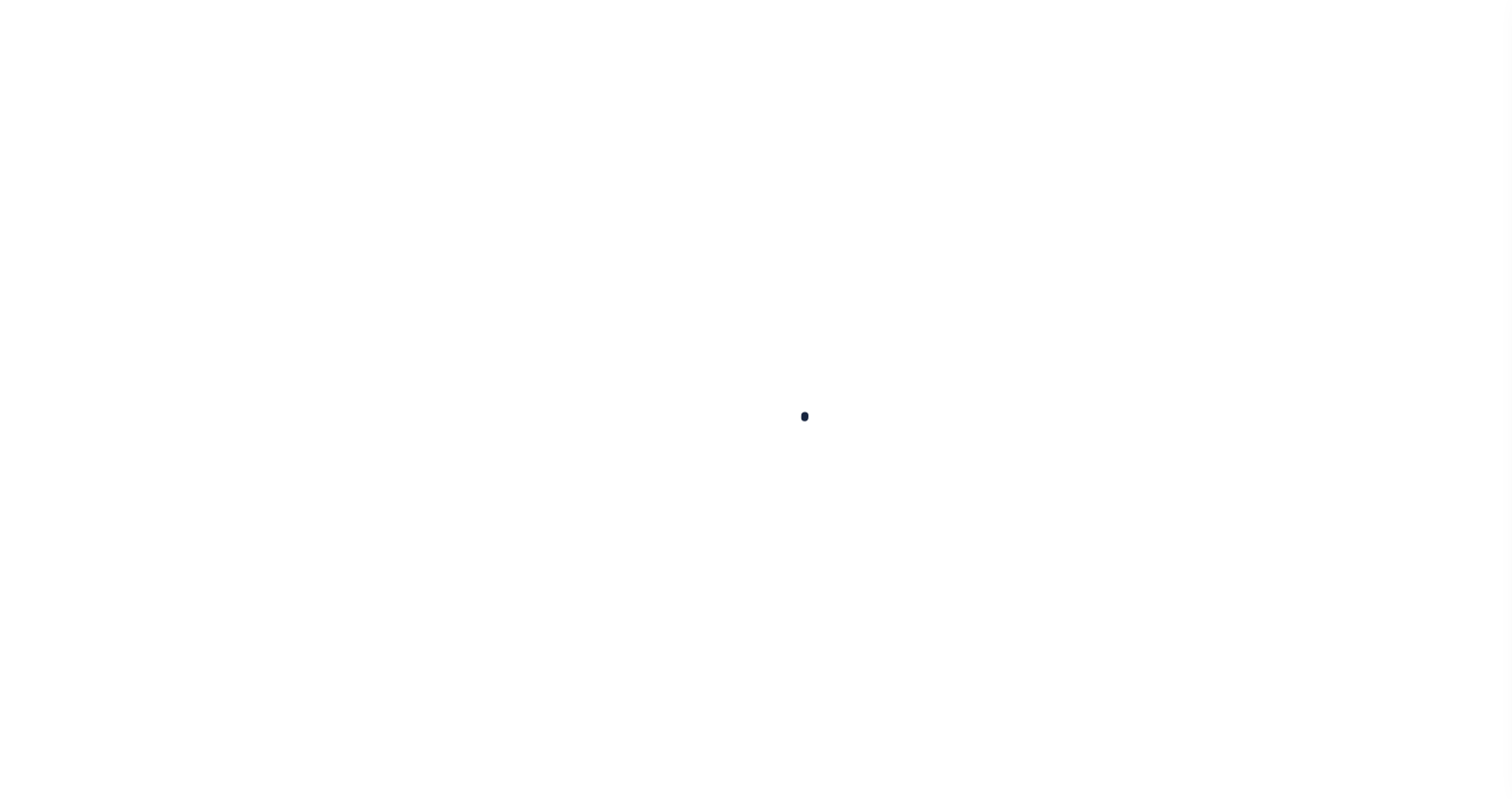 select 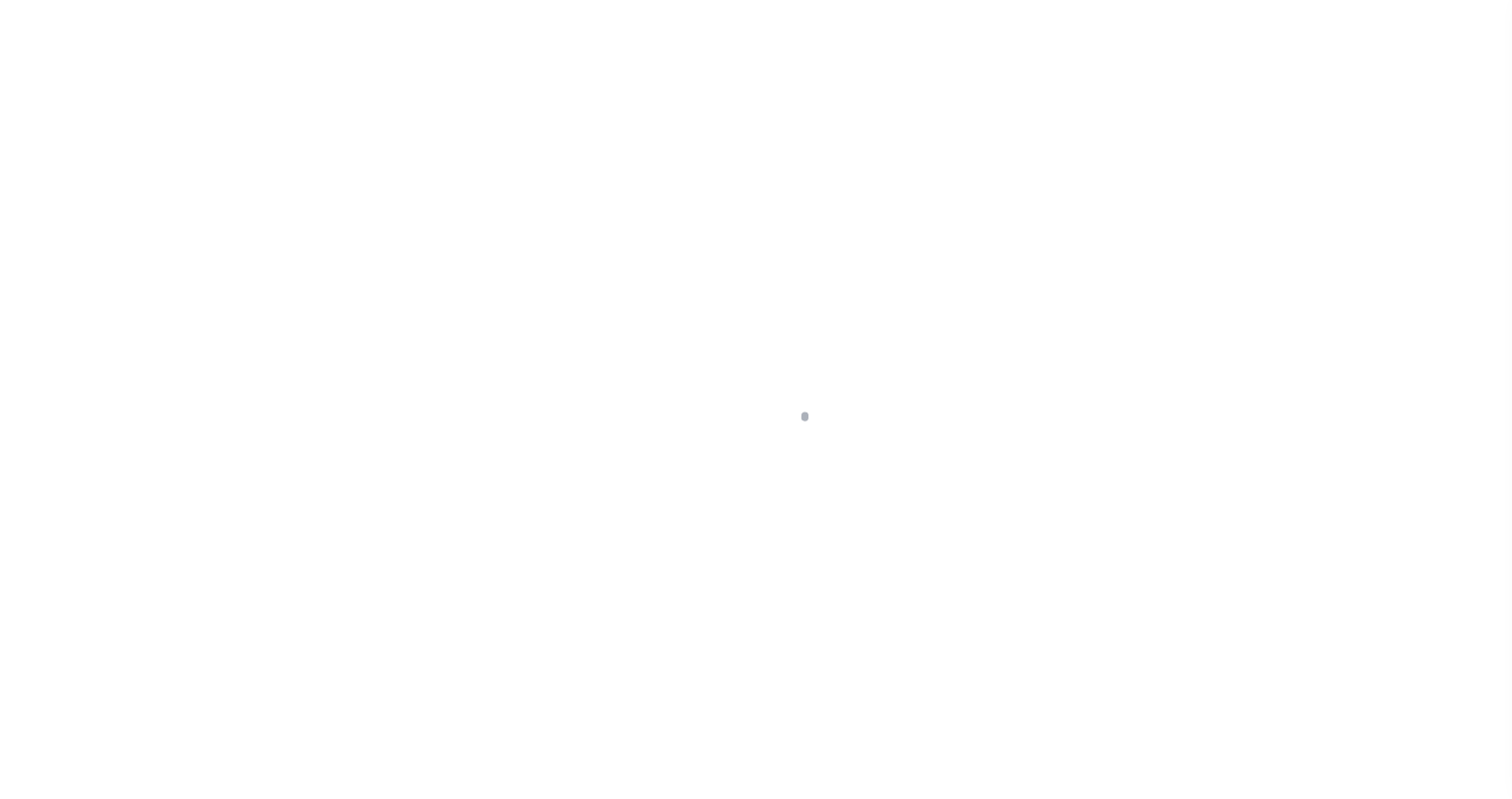 checkbox on "false" 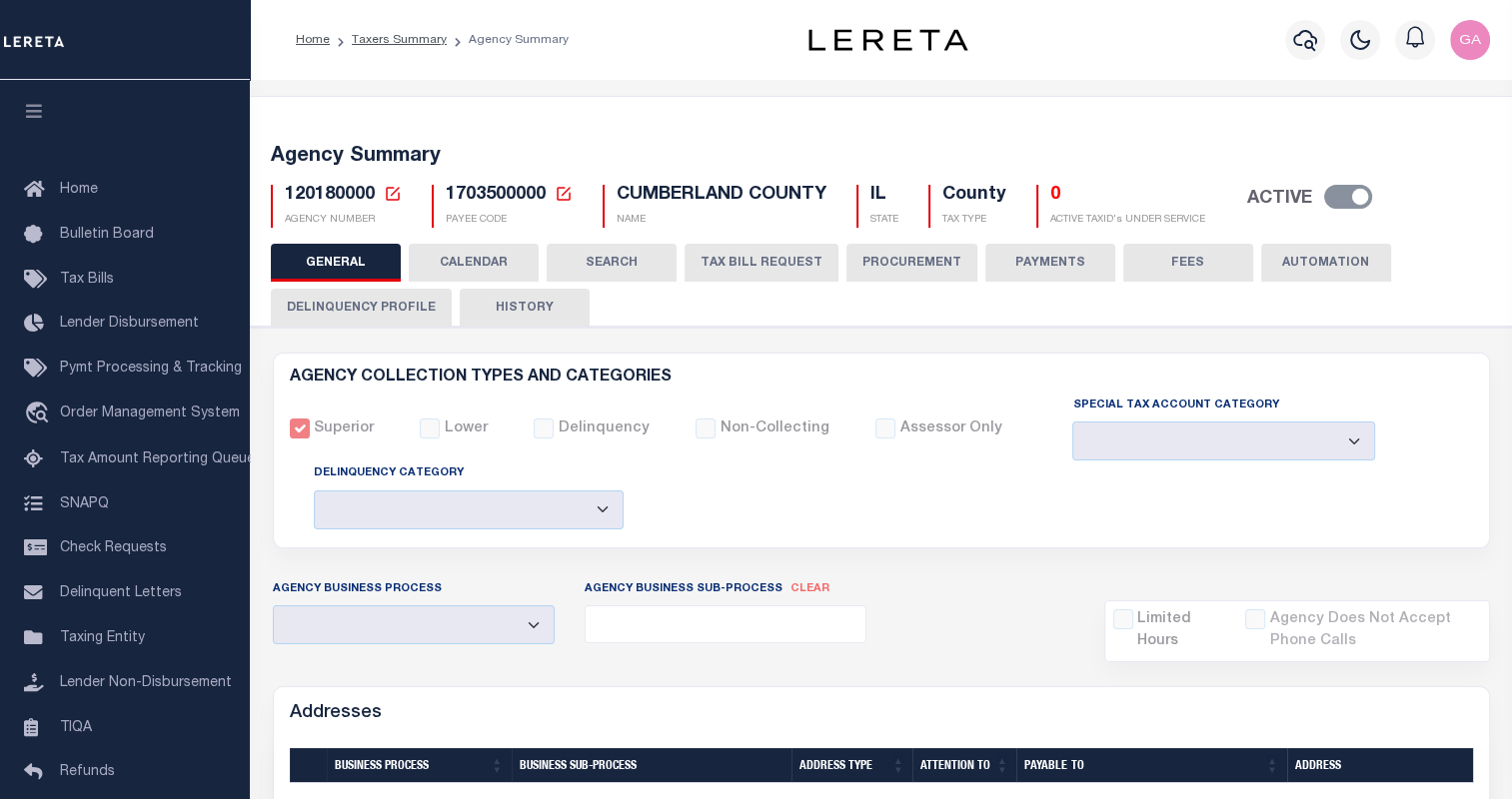 click on "HISTORY" at bounding box center (525, 308) 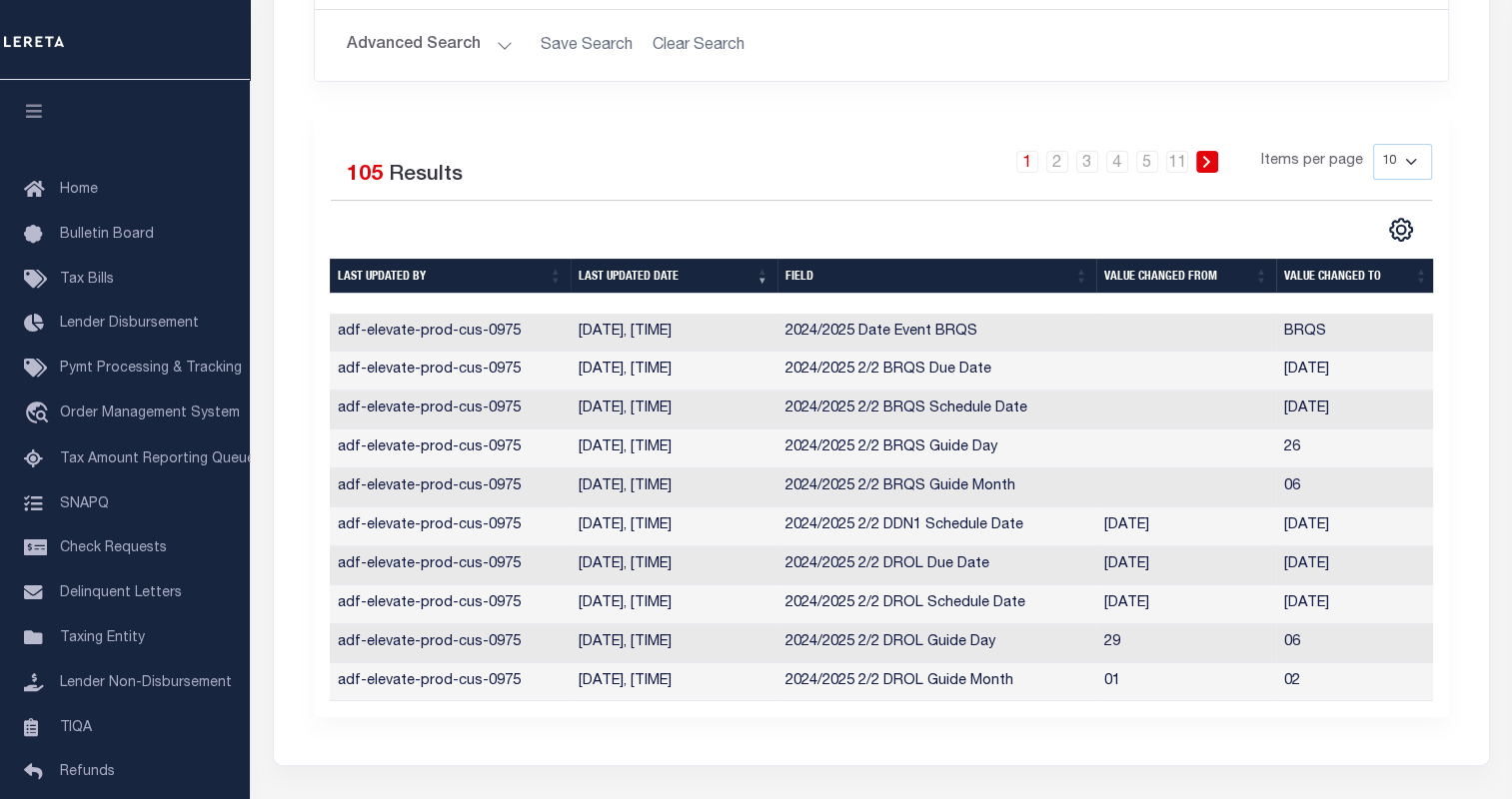 scroll, scrollTop: 471, scrollLeft: 0, axis: vertical 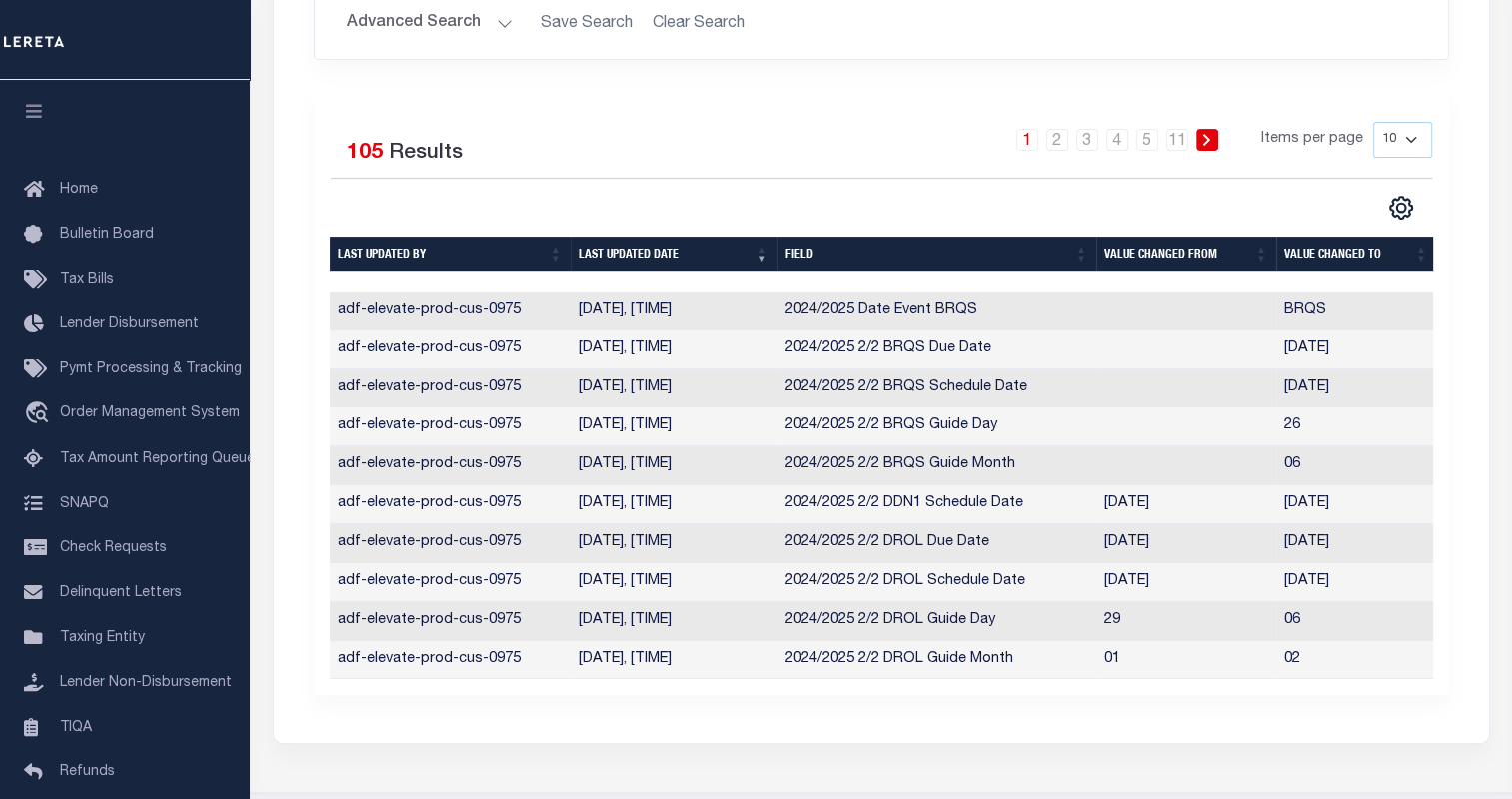click on "Search
Advanced Search
Save Search Clear Search
Is Is" at bounding box center [881, 308] 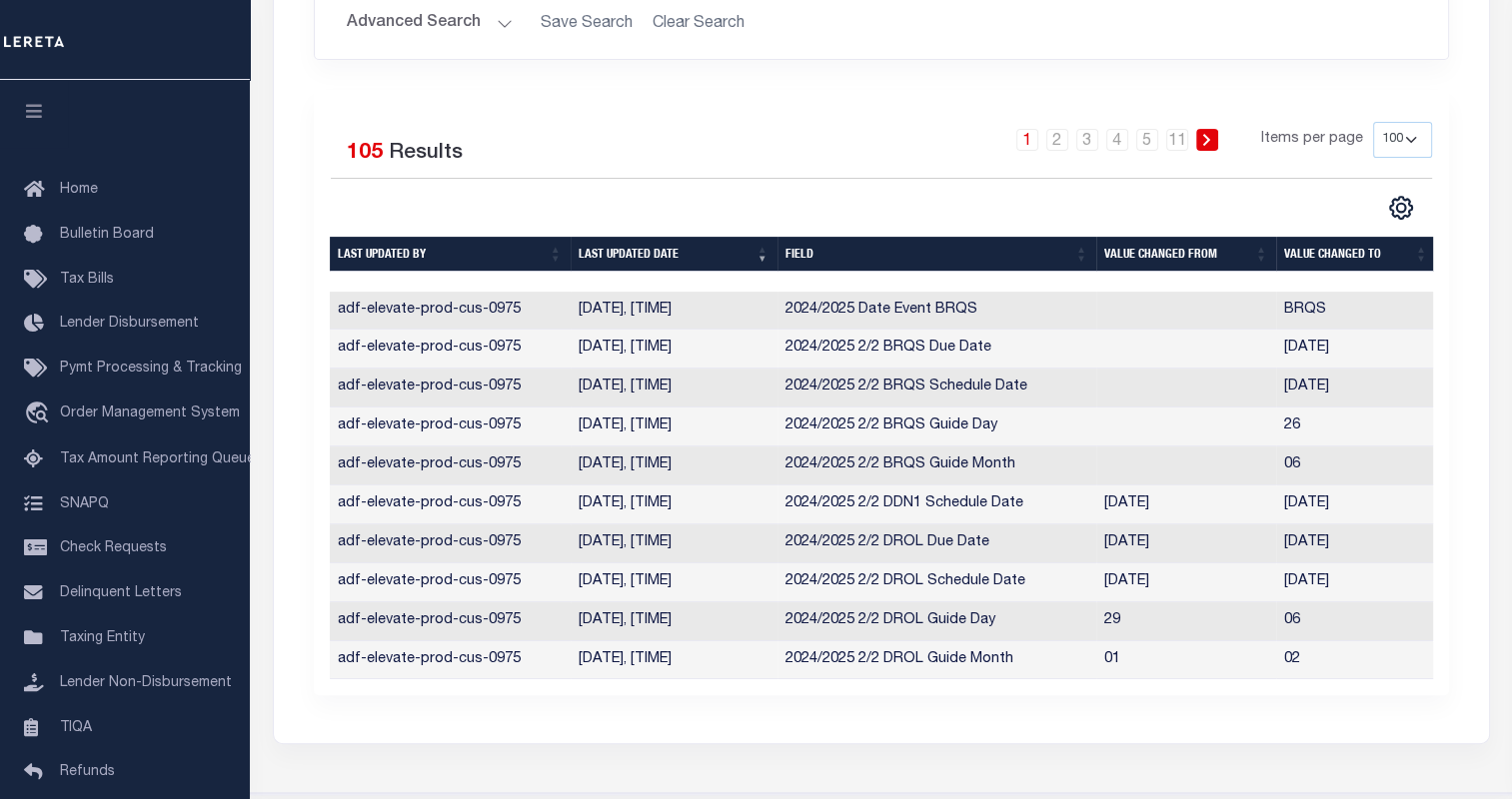 click on "10 25 50 100" at bounding box center (1402, 140) 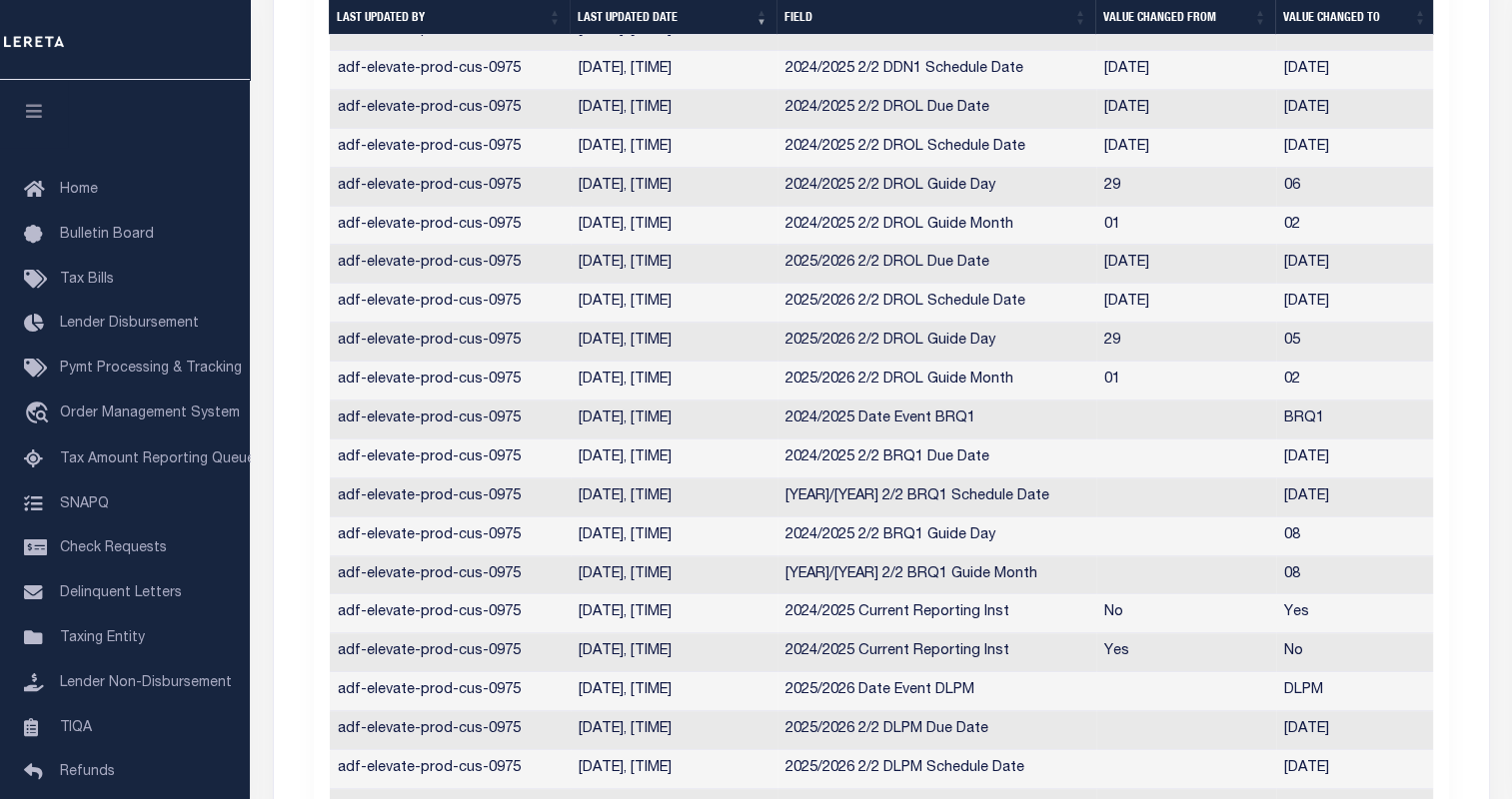 scroll, scrollTop: 886, scrollLeft: 0, axis: vertical 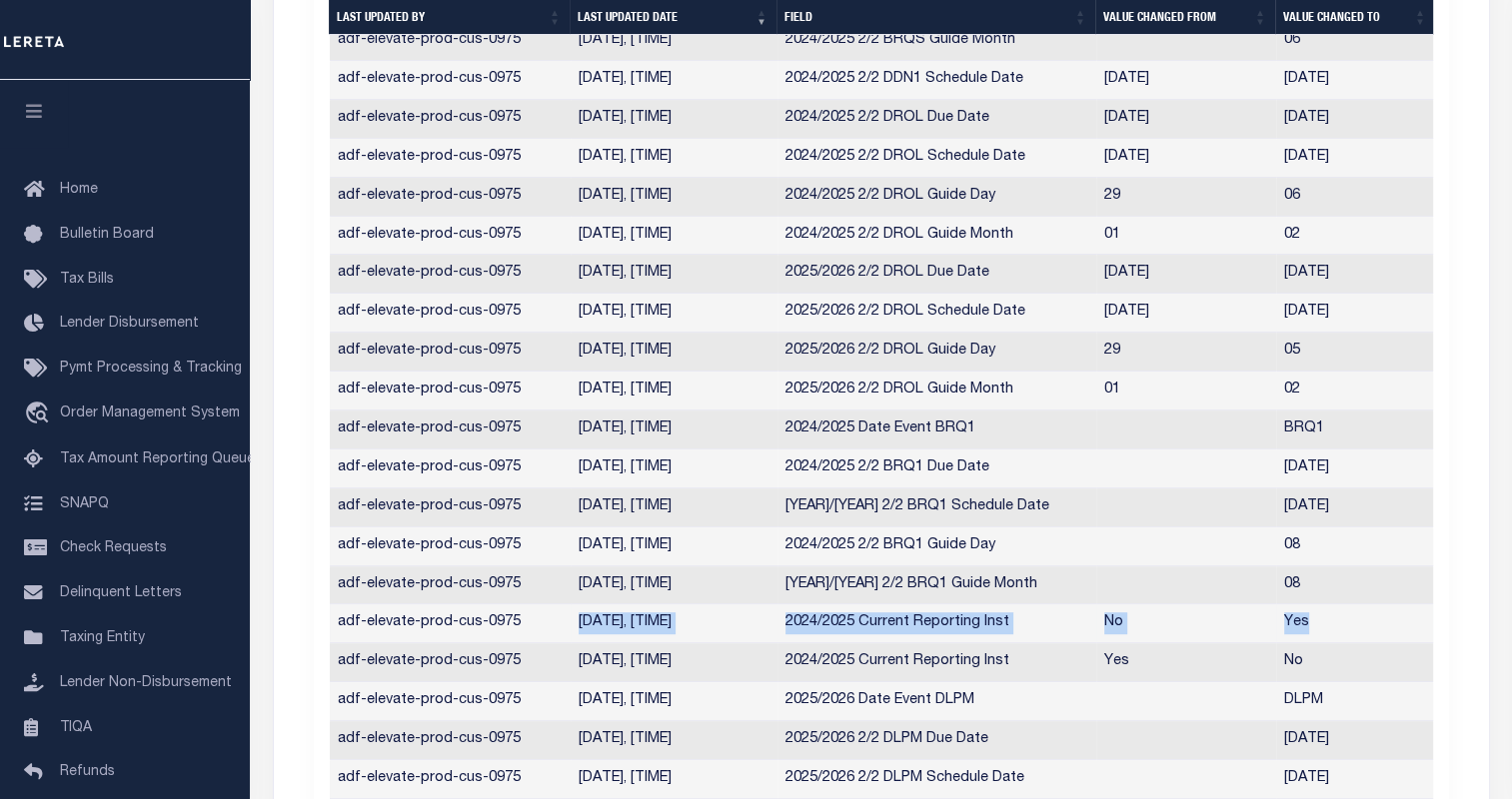 drag, startPoint x: 577, startPoint y: 617, endPoint x: 1314, endPoint y: 630, distance: 737.1146 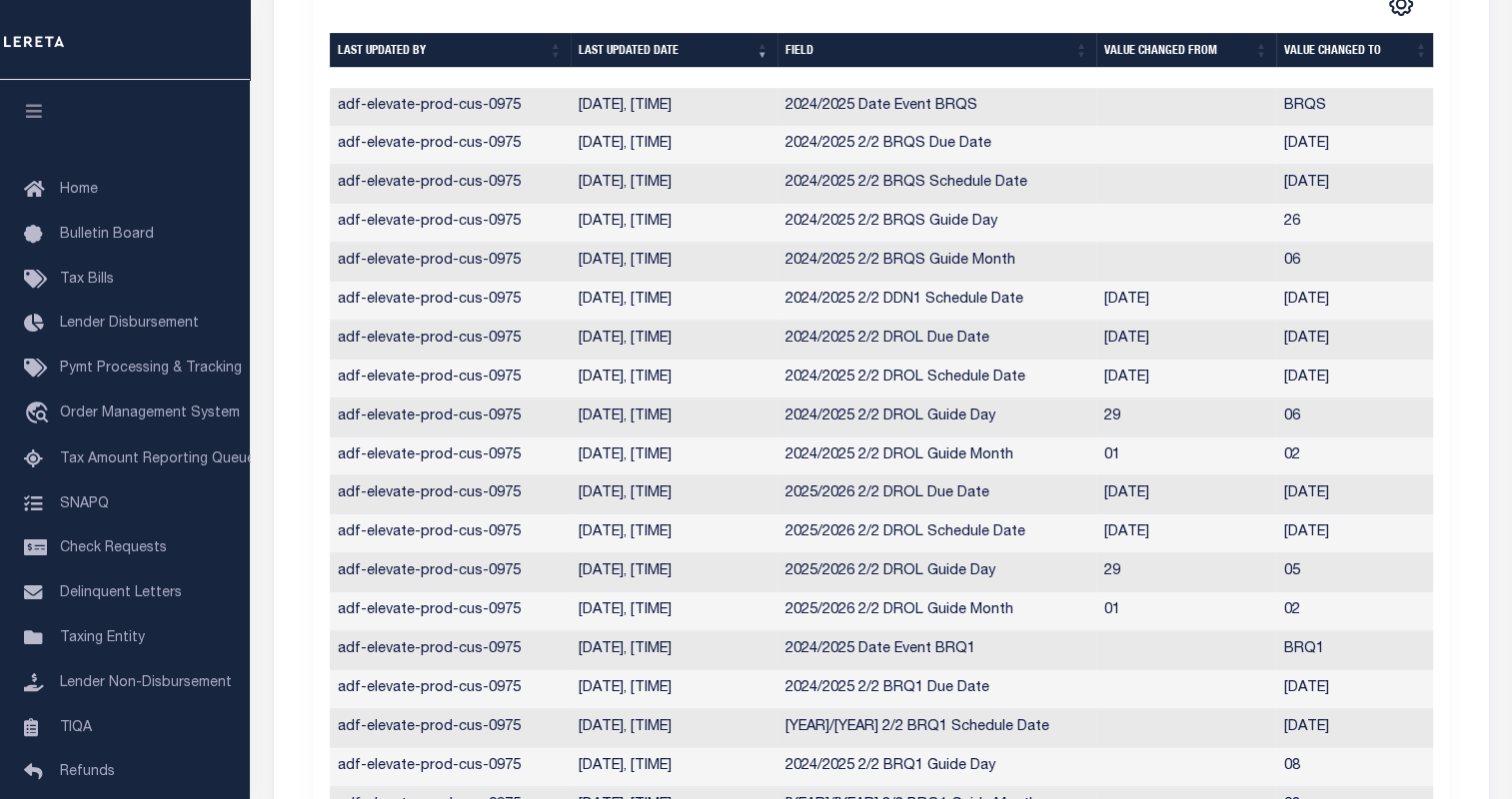 scroll, scrollTop: 679, scrollLeft: 0, axis: vertical 